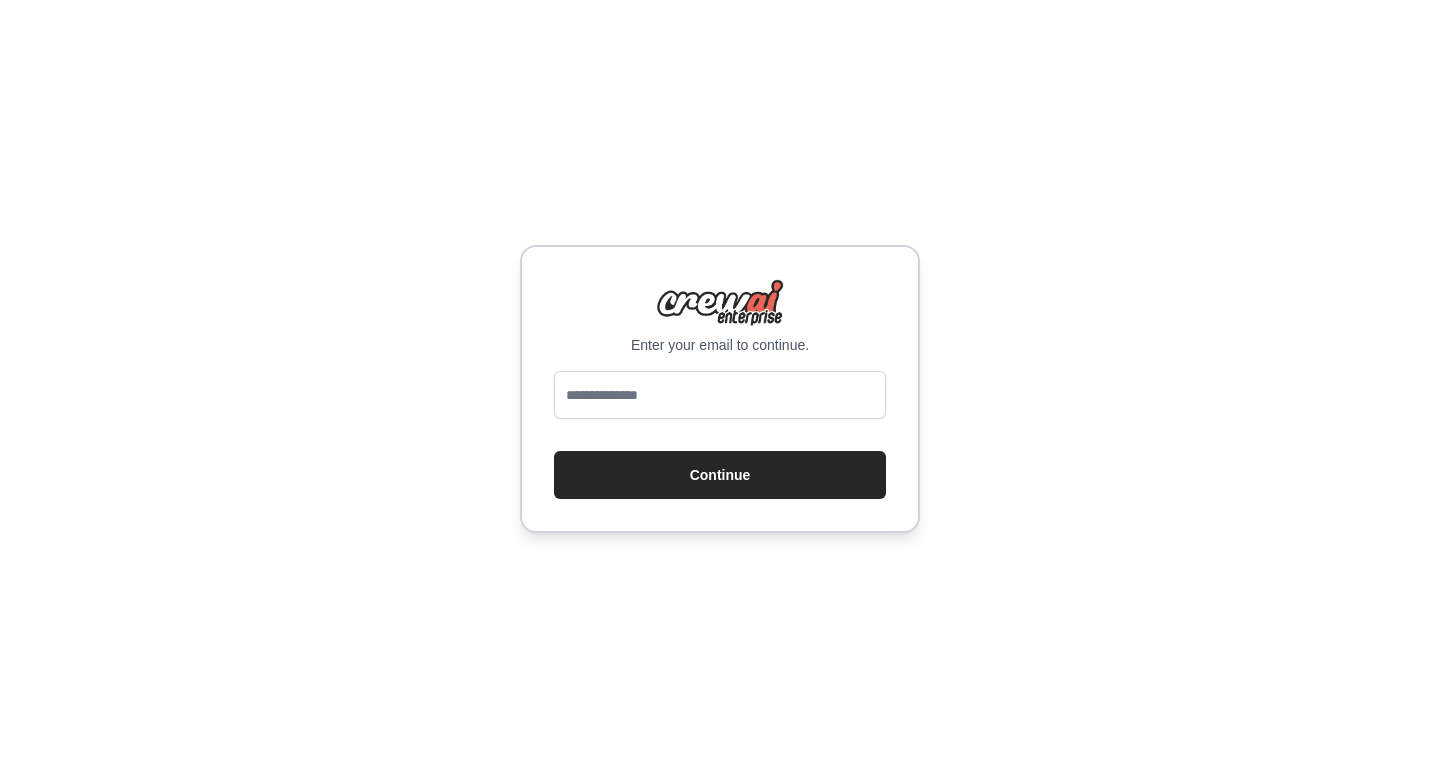 scroll, scrollTop: 0, scrollLeft: 0, axis: both 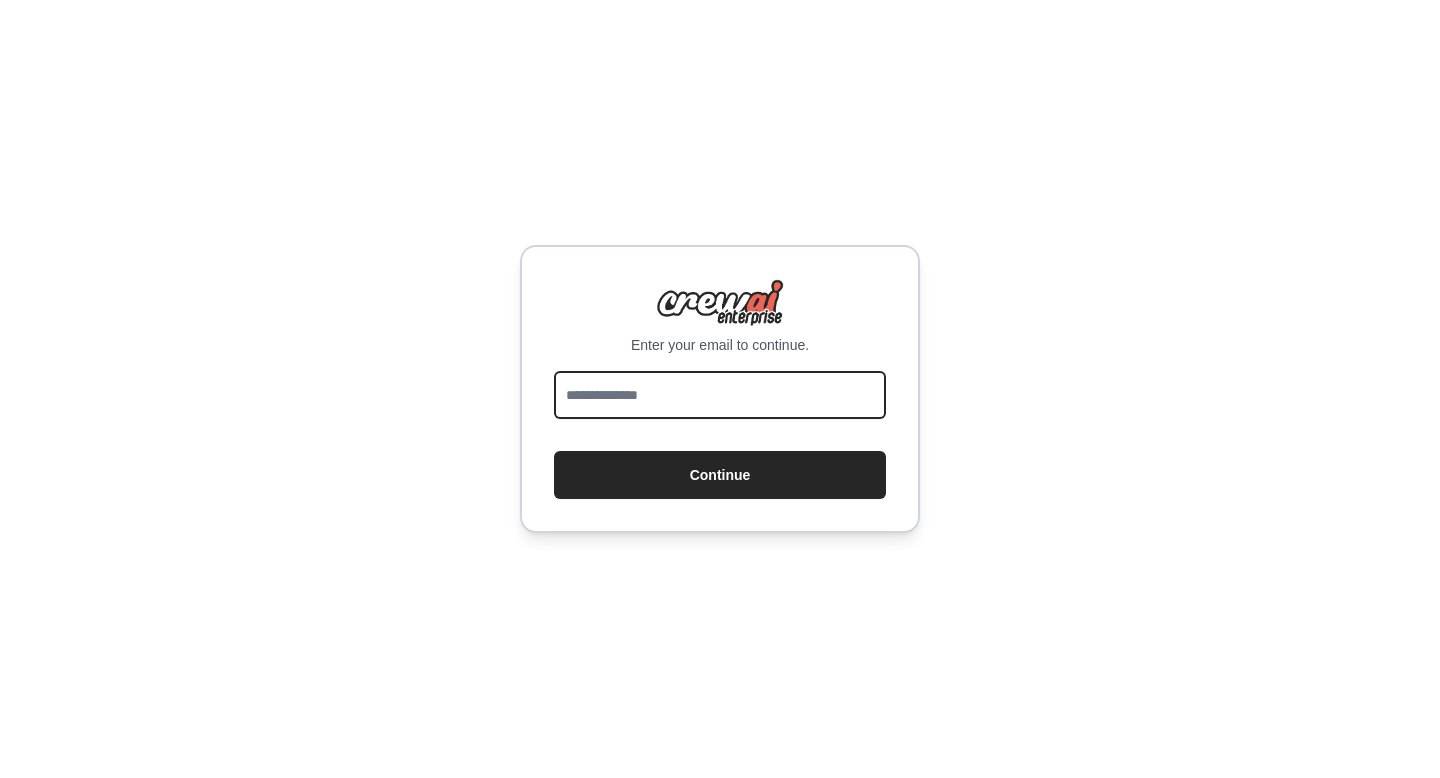 click at bounding box center (720, 395) 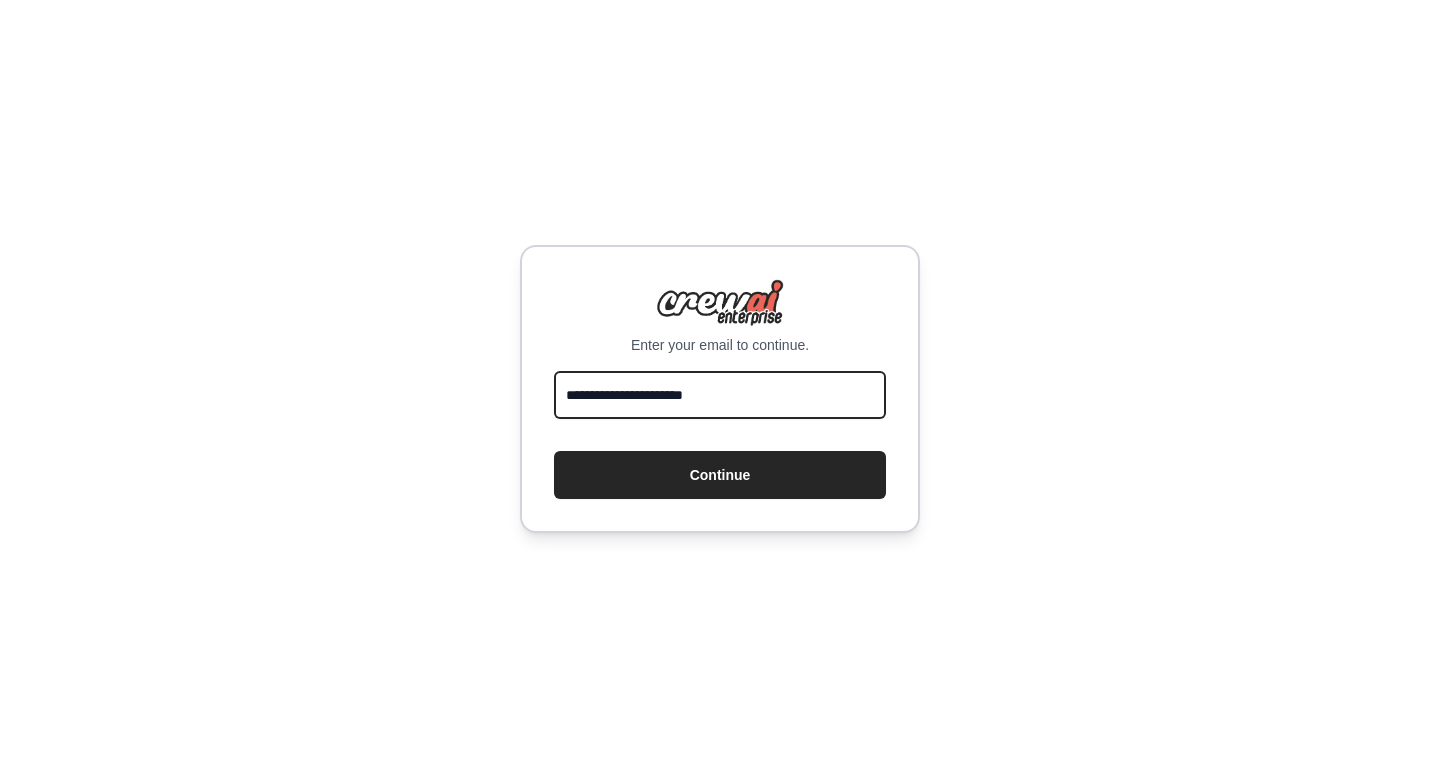 type on "**********" 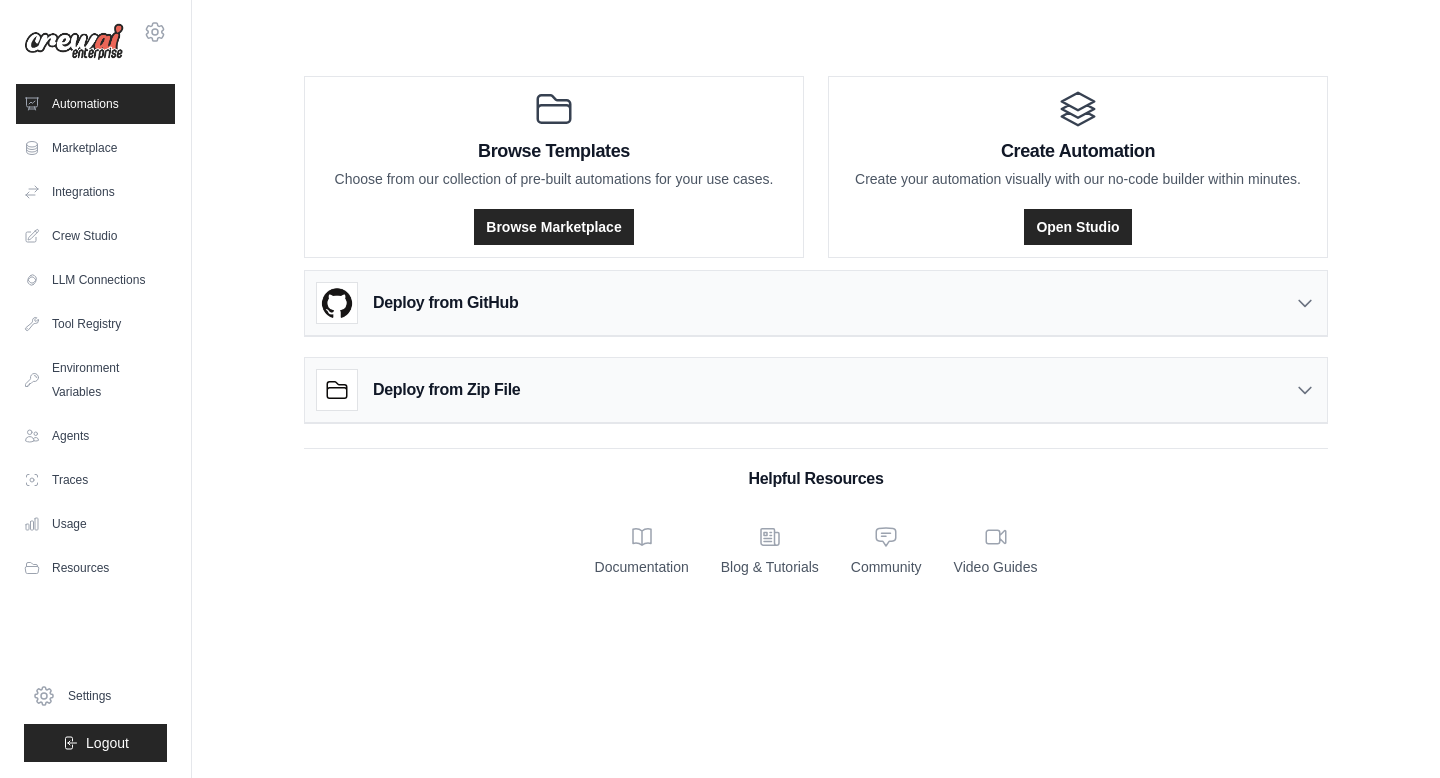 scroll, scrollTop: 0, scrollLeft: 0, axis: both 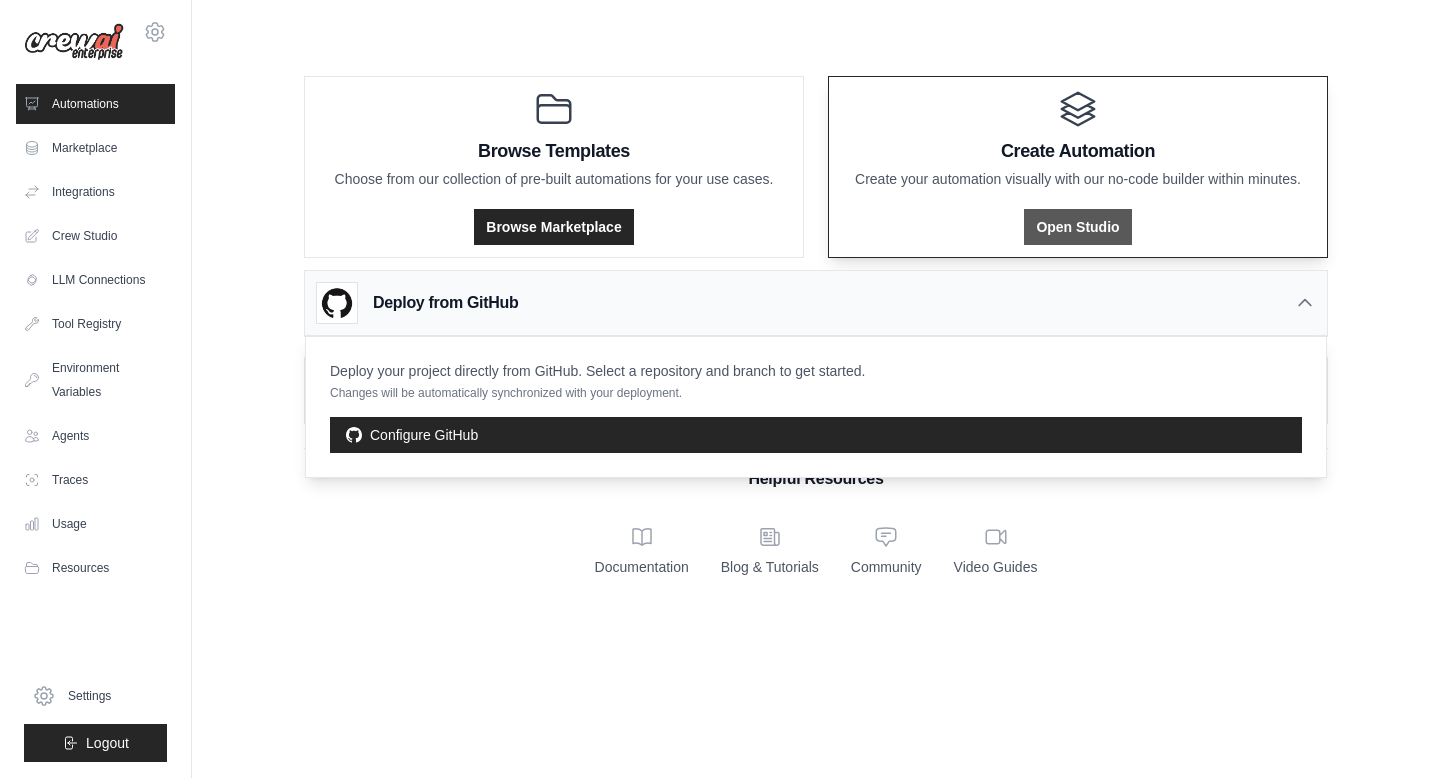 click on "Open Studio" at bounding box center (1077, 227) 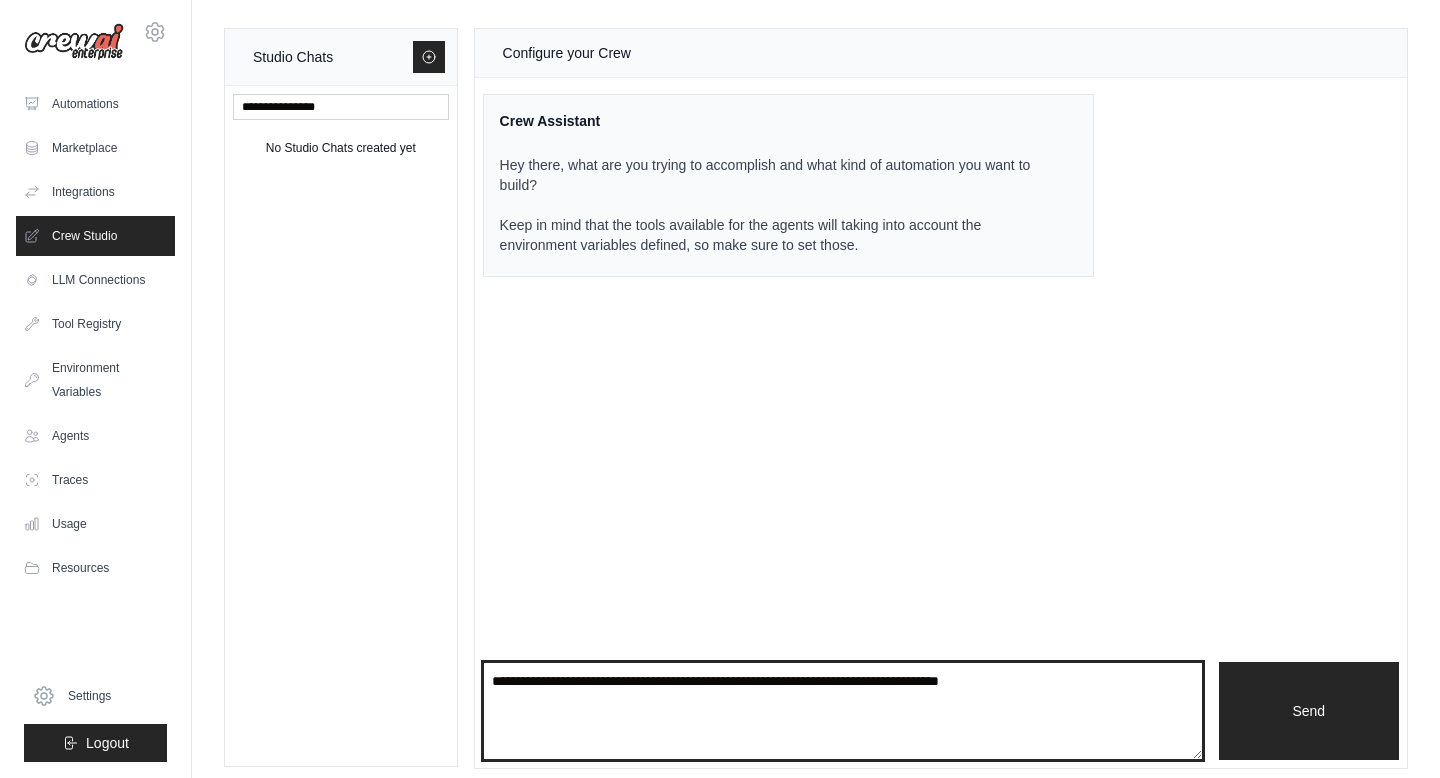 click at bounding box center (843, 711) 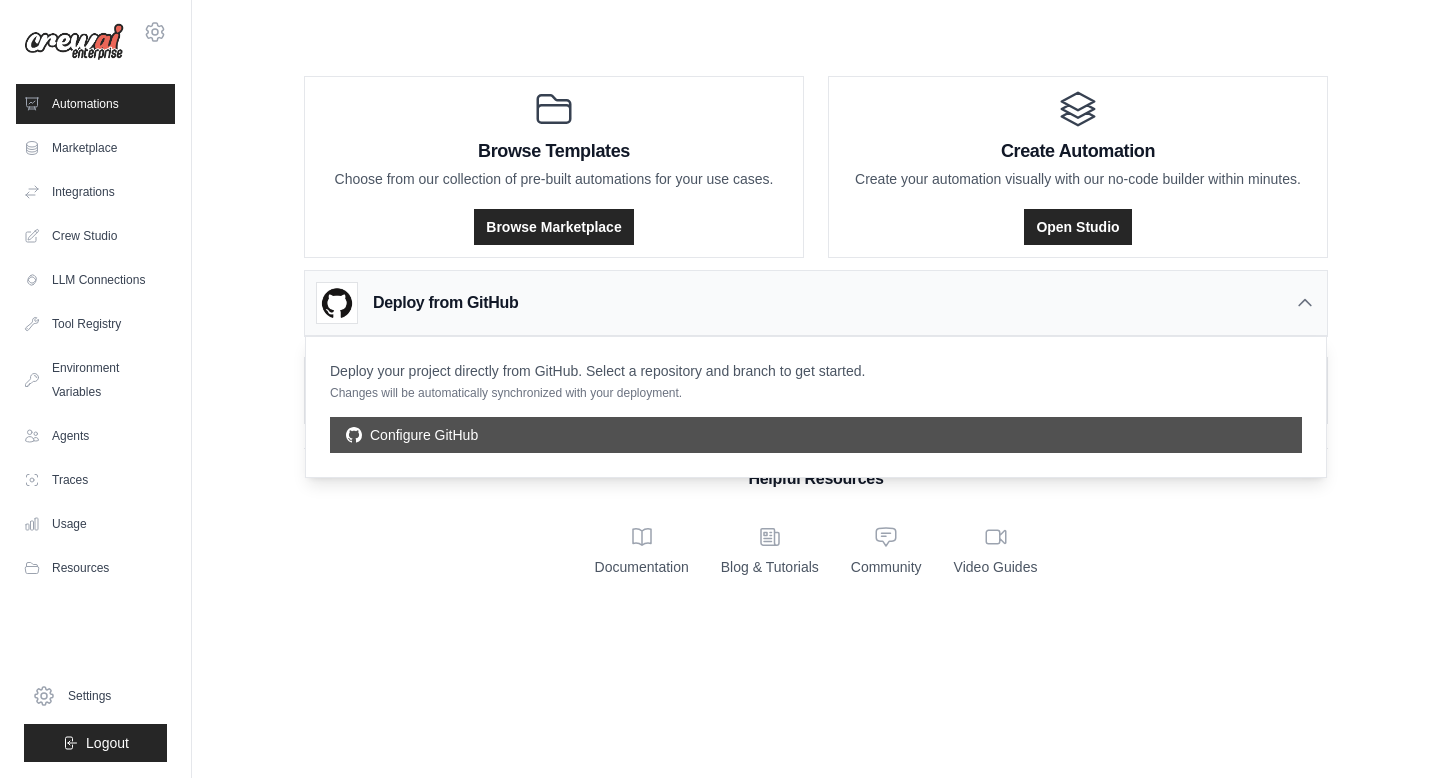 click on "Configure GitHub" at bounding box center (816, 435) 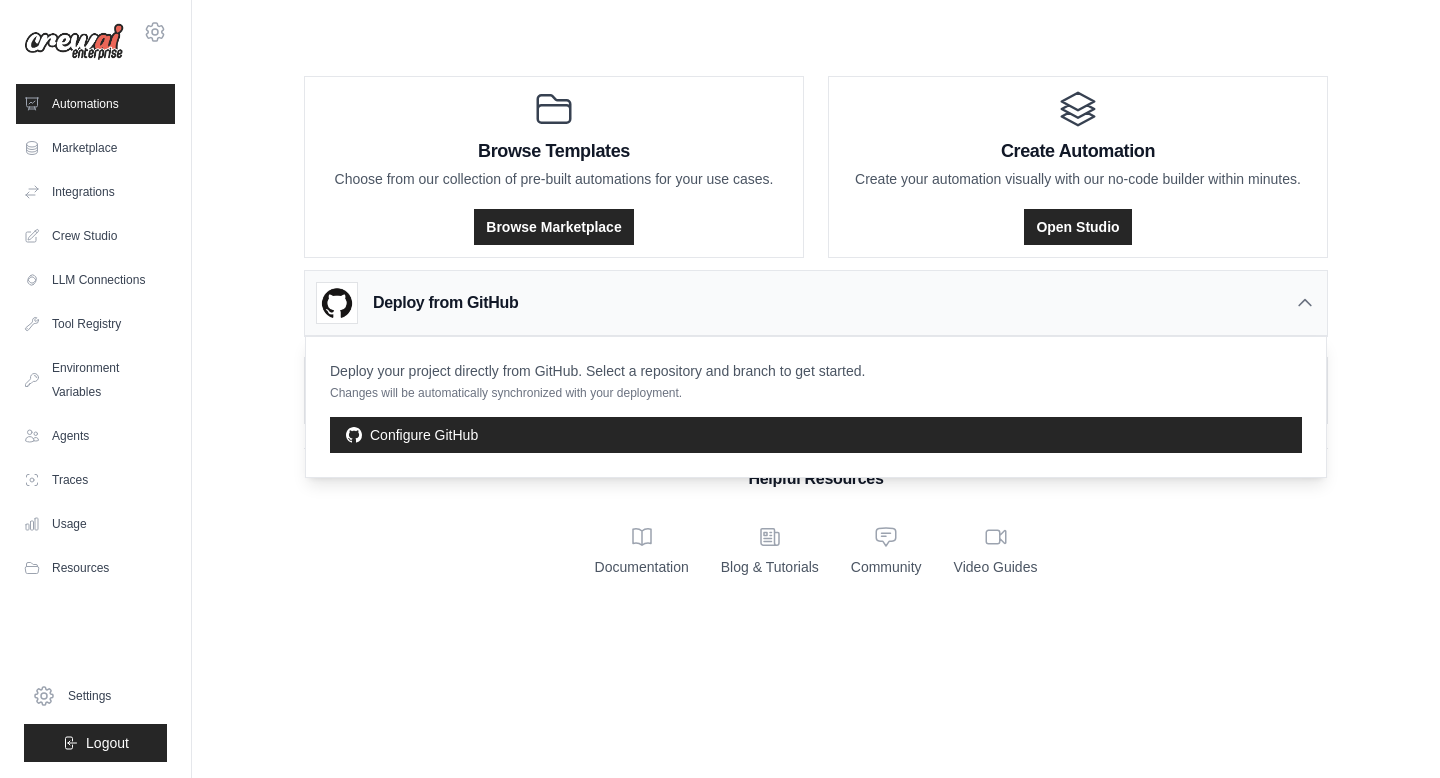 click on "Browse Templates
Choose from our collection of pre-built automations for your use
cases.
Browse Marketplace
Create Automation
Create your automation visually with our no-code builder within
minutes.
Open Studio
Deploy from GitHub" at bounding box center (816, 306) 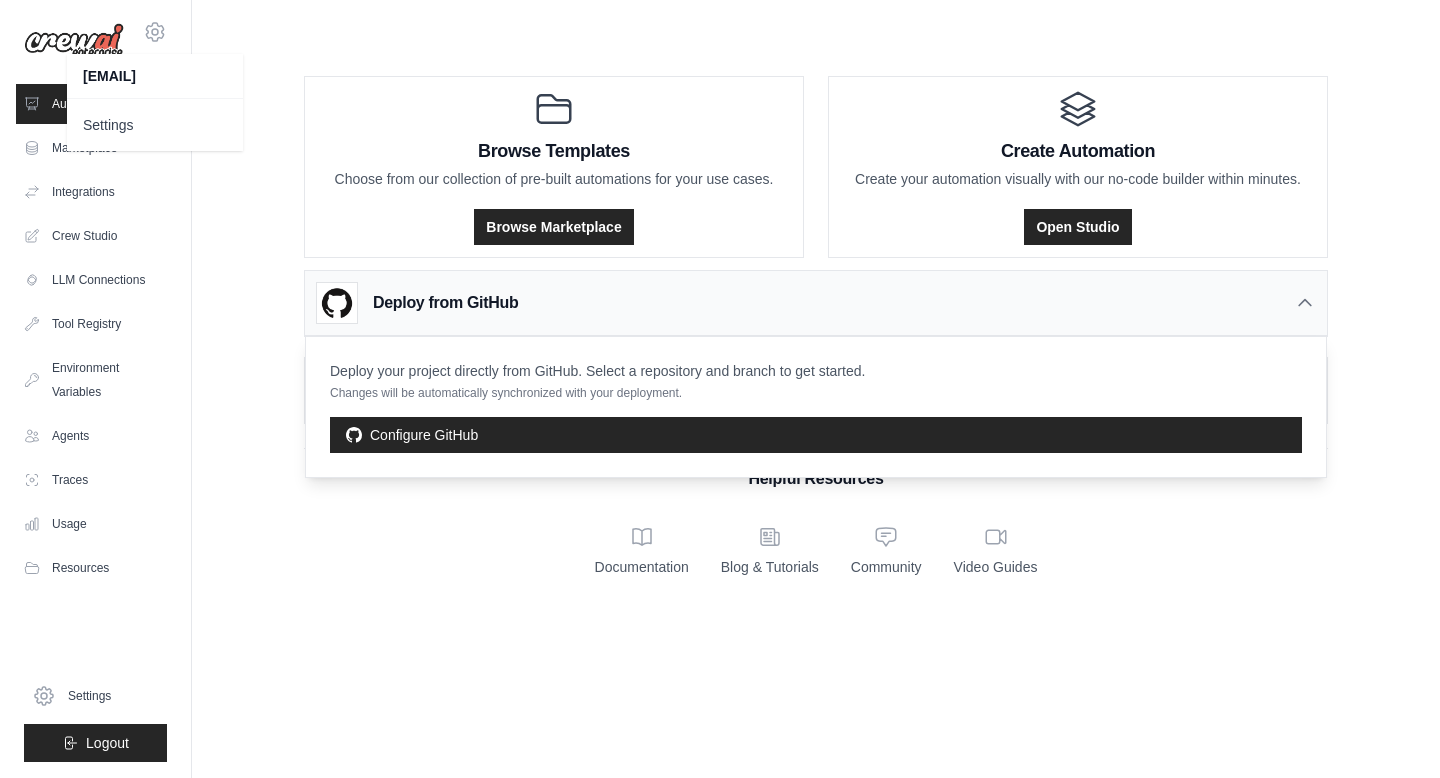 click on "Browse Templates
Choose from our collection of pre-built automations for your use
cases.
Browse Marketplace
Create Automation
Create your automation visually with our no-code builder within
minutes.
Open Studio
Deploy from GitHub" at bounding box center (816, 306) 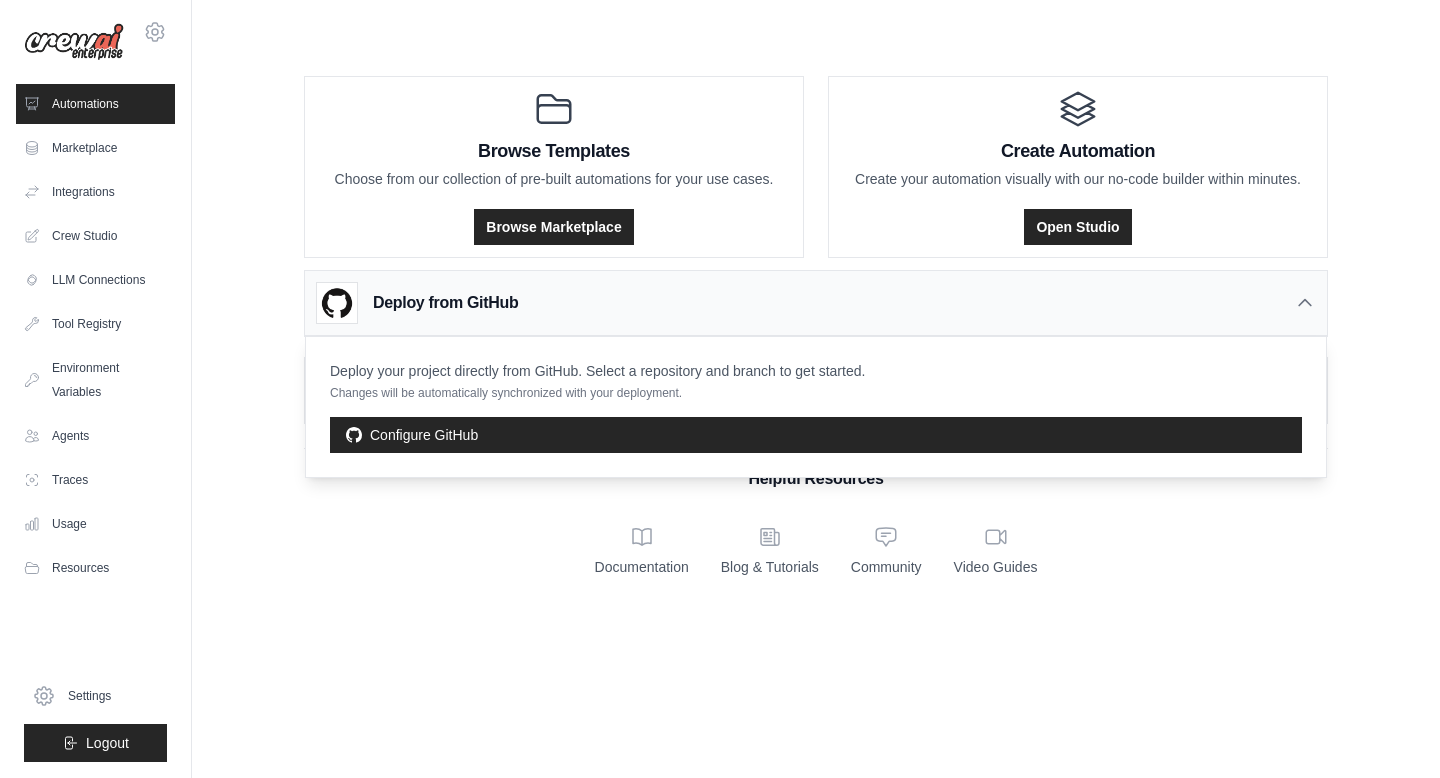 click 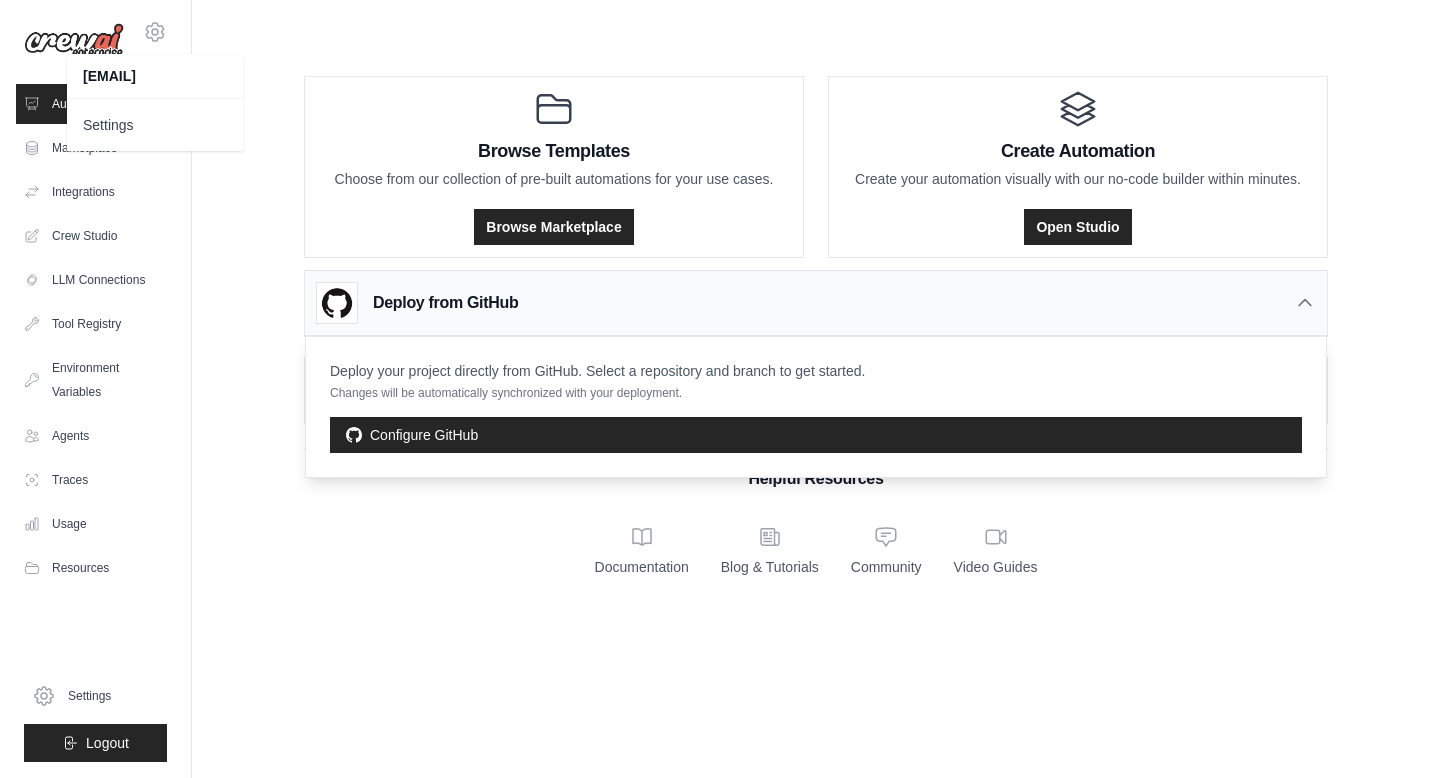 click on "Browse Templates
Choose from our collection of pre-built automations for your use
cases.
Browse Marketplace
Create Automation
Create your automation visually with our no-code builder within
minutes.
Open Studio
Deploy from GitHub" at bounding box center [816, 322] 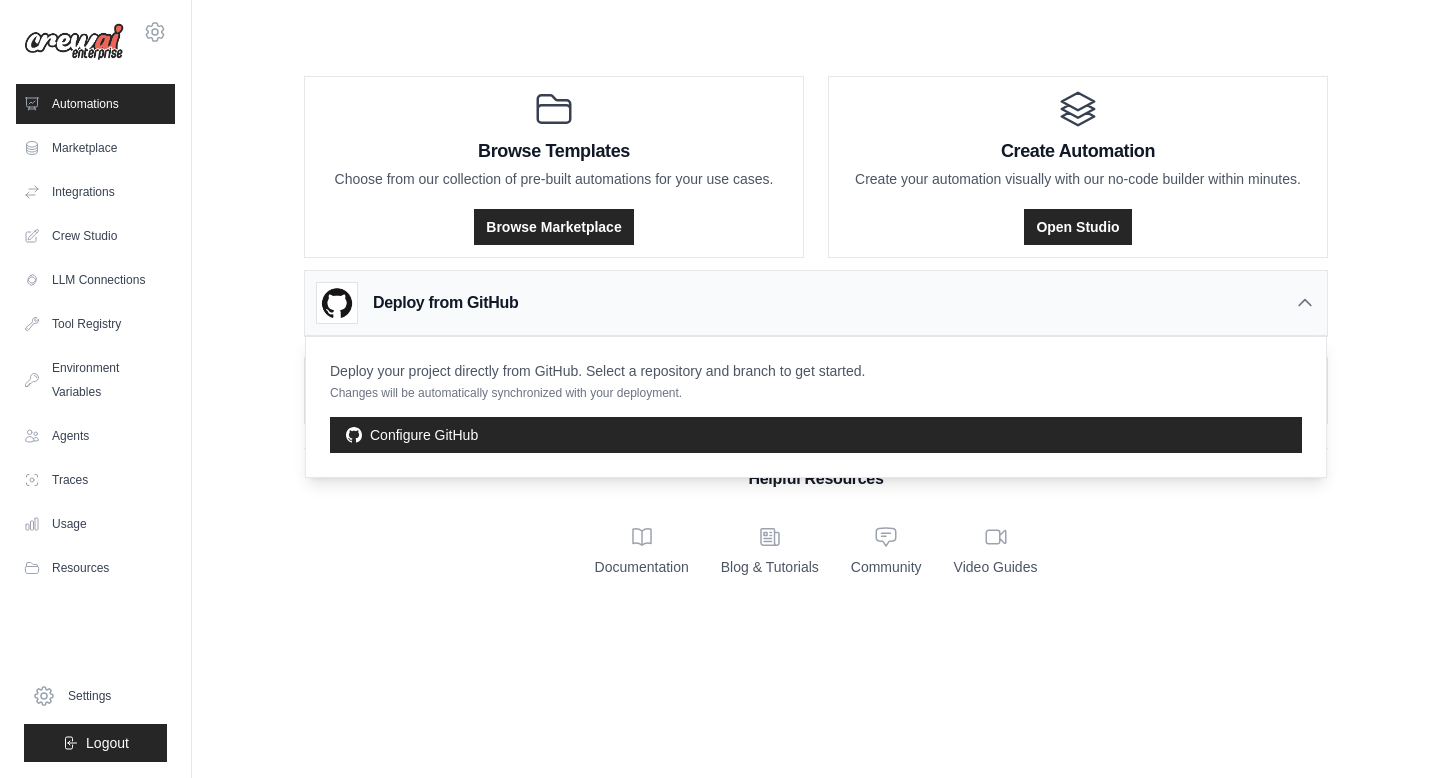 click on "Browse Templates
Choose from our collection of pre-built automations for your use
cases.
Browse Marketplace
Create Automation
Create your automation visually with our no-code builder within
minutes.
Open Studio
Deploy from GitHub" at bounding box center [816, 306] 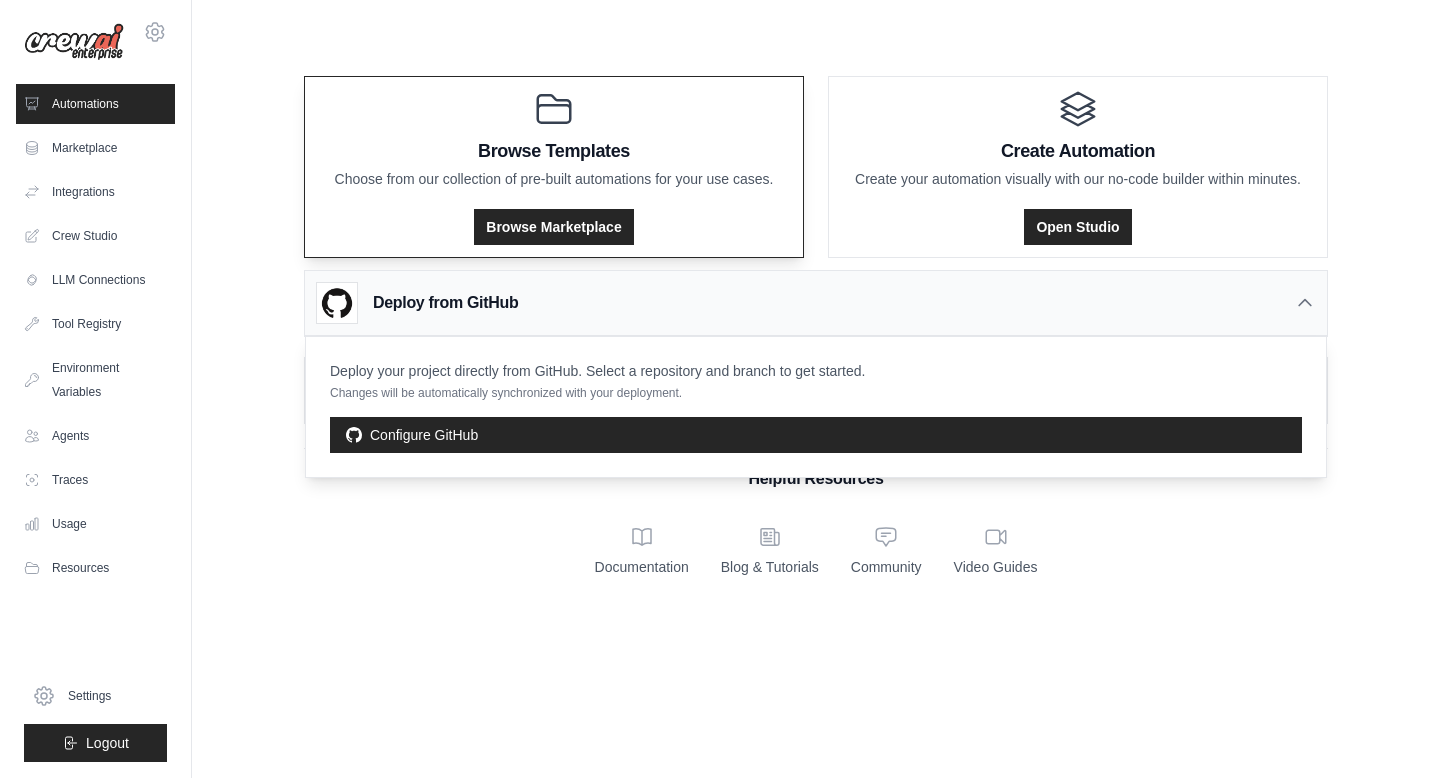 click on "Browse Templates" at bounding box center [554, 151] 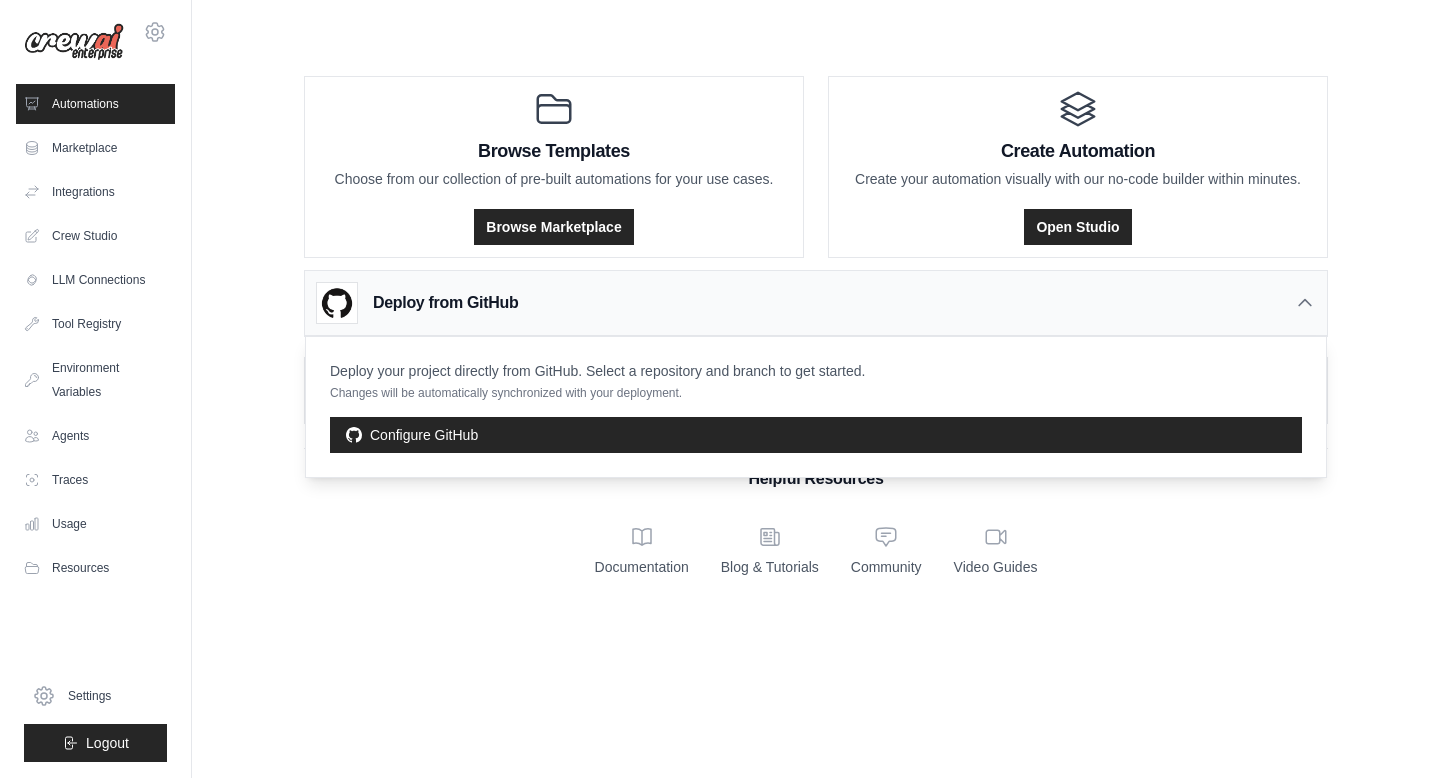 click on "Browse Templates
Choose from our collection of pre-built automations for your use
cases.
Browse Marketplace
Create Automation
Create your automation visually with our no-code builder within
minutes.
Open Studio
Deploy from GitHub" at bounding box center (816, 322) 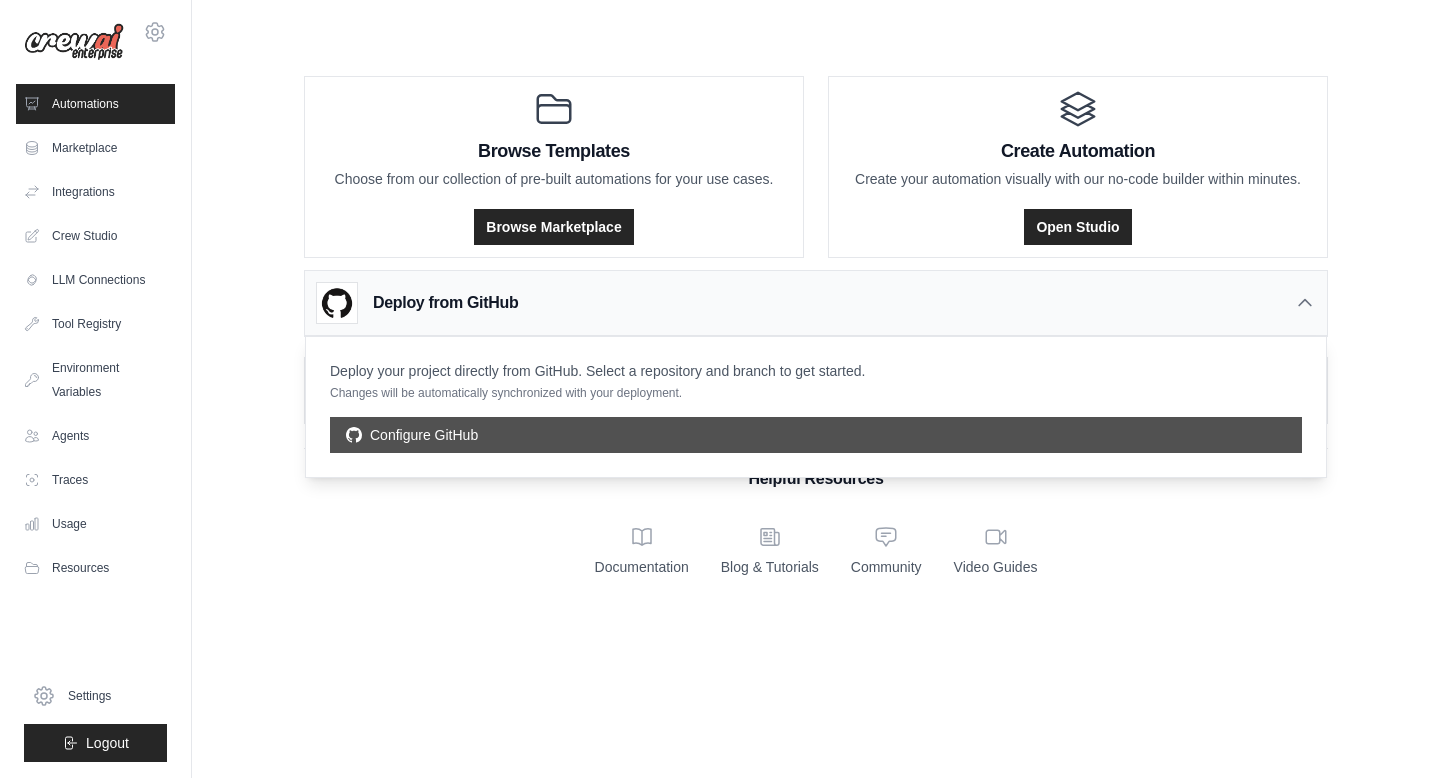 click on "Configure GitHub" at bounding box center [816, 435] 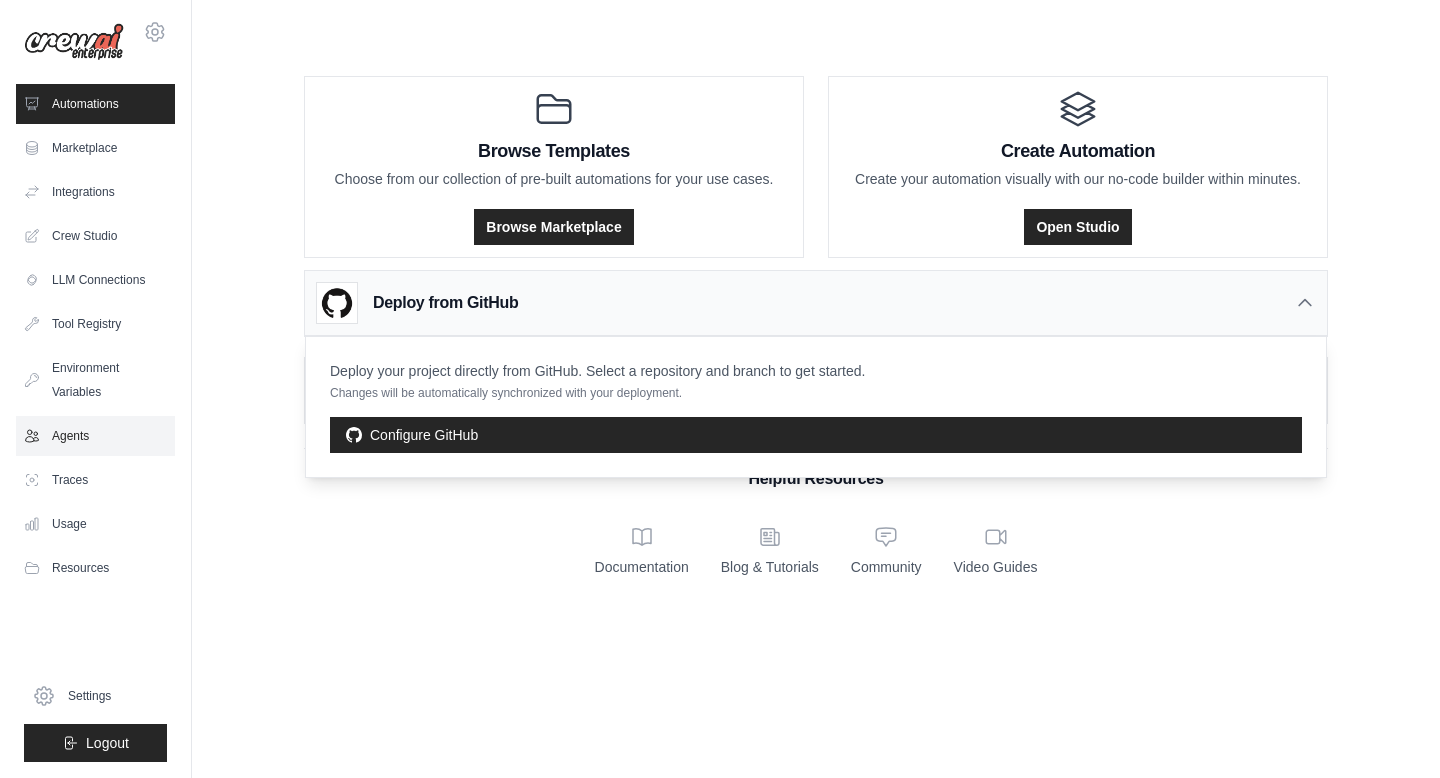 click on "Agents" at bounding box center (95, 436) 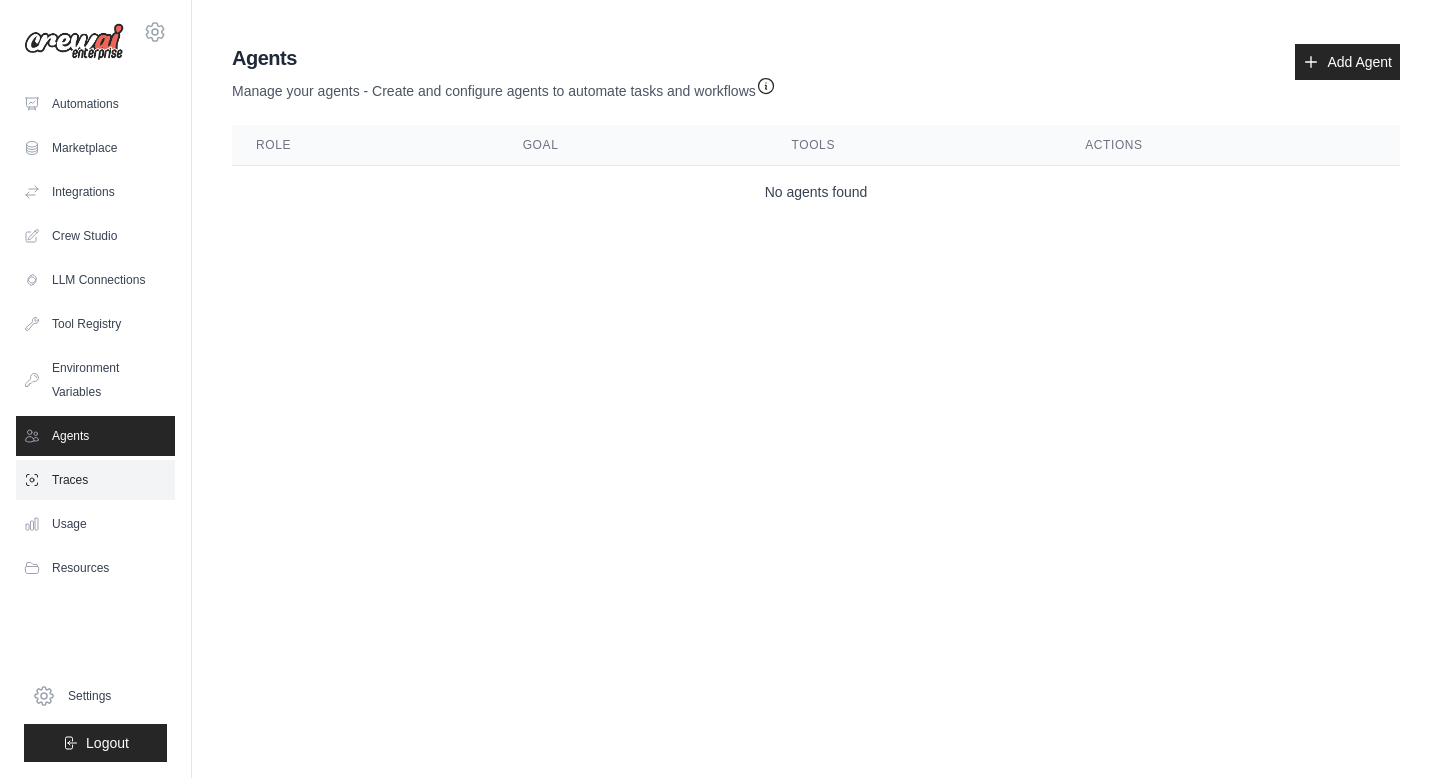 click on "Traces" at bounding box center [95, 480] 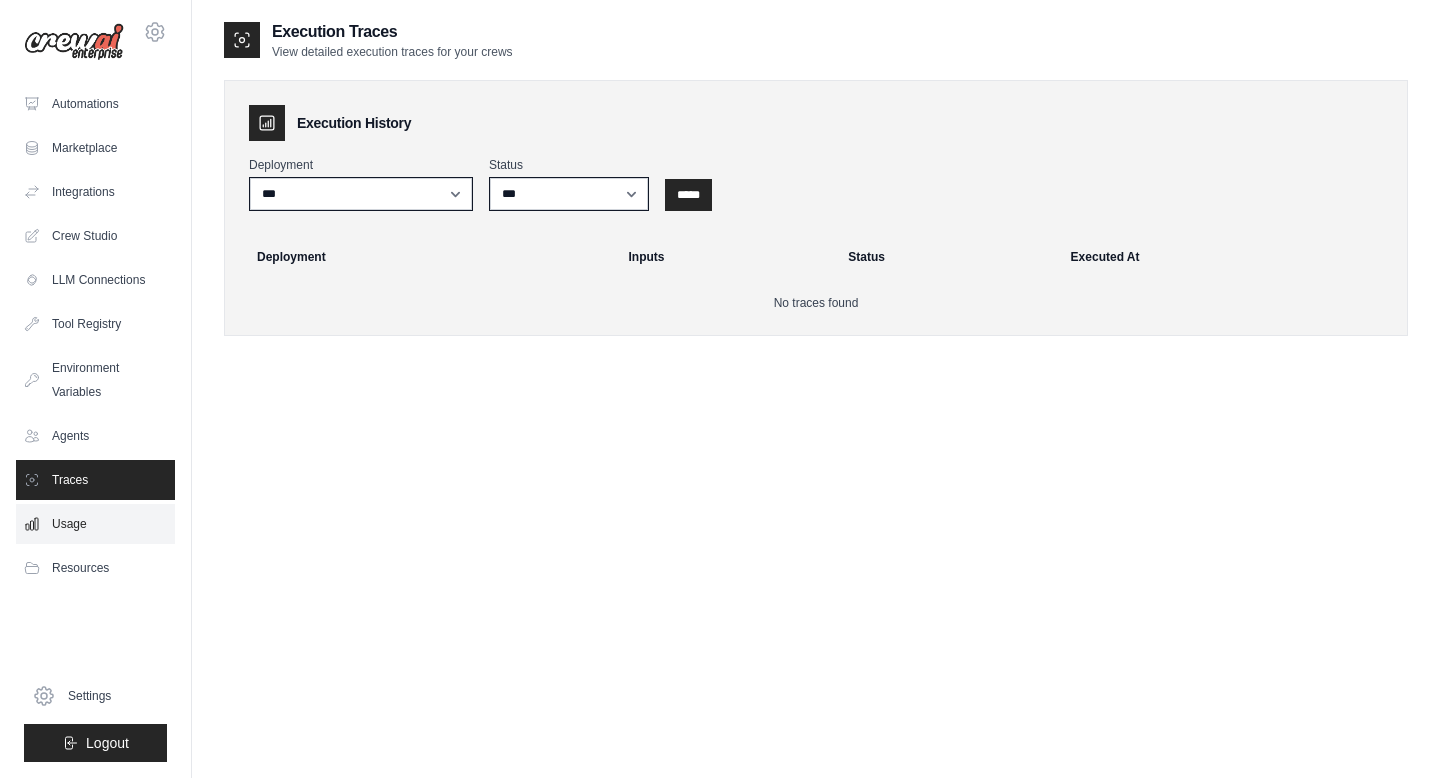 click on "Usage" at bounding box center (95, 524) 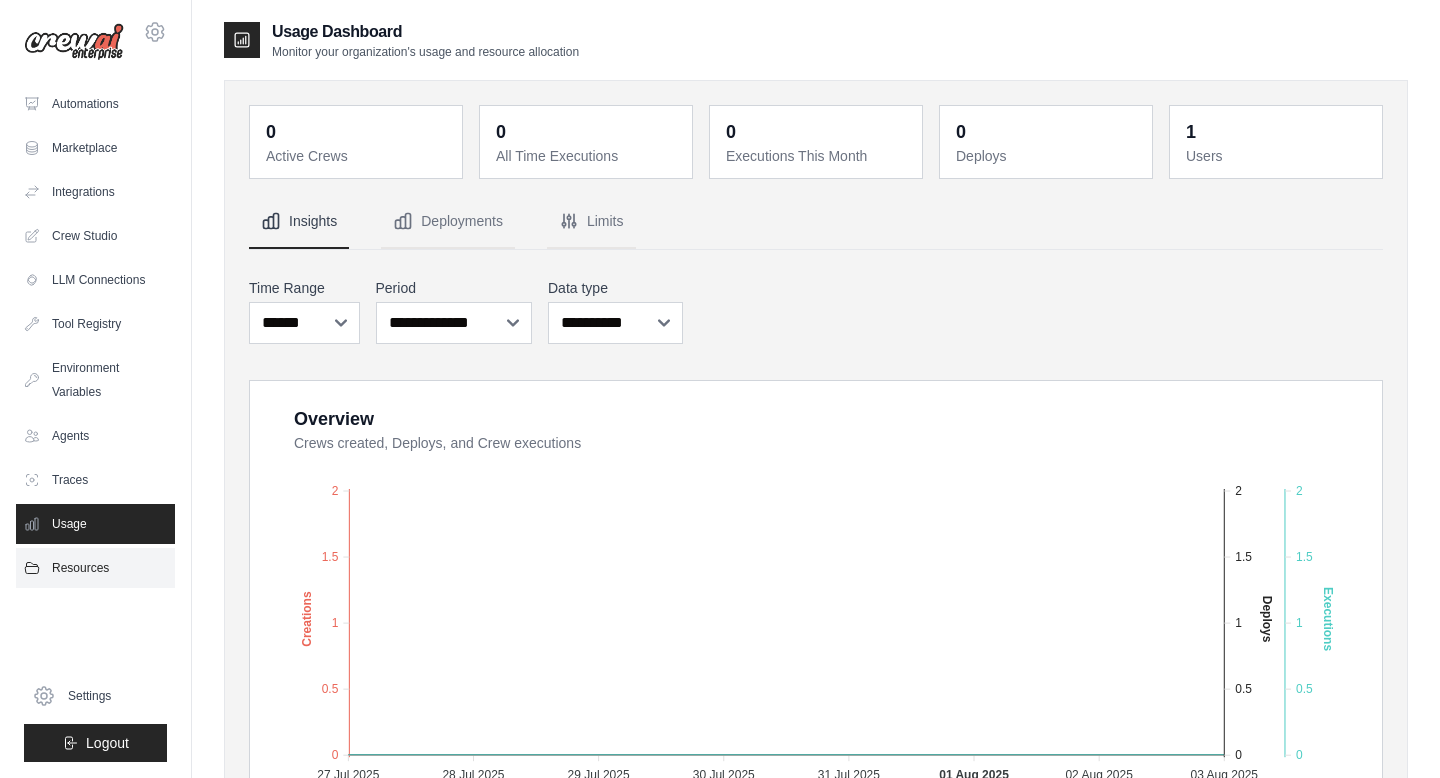 click on "Resources" at bounding box center [95, 568] 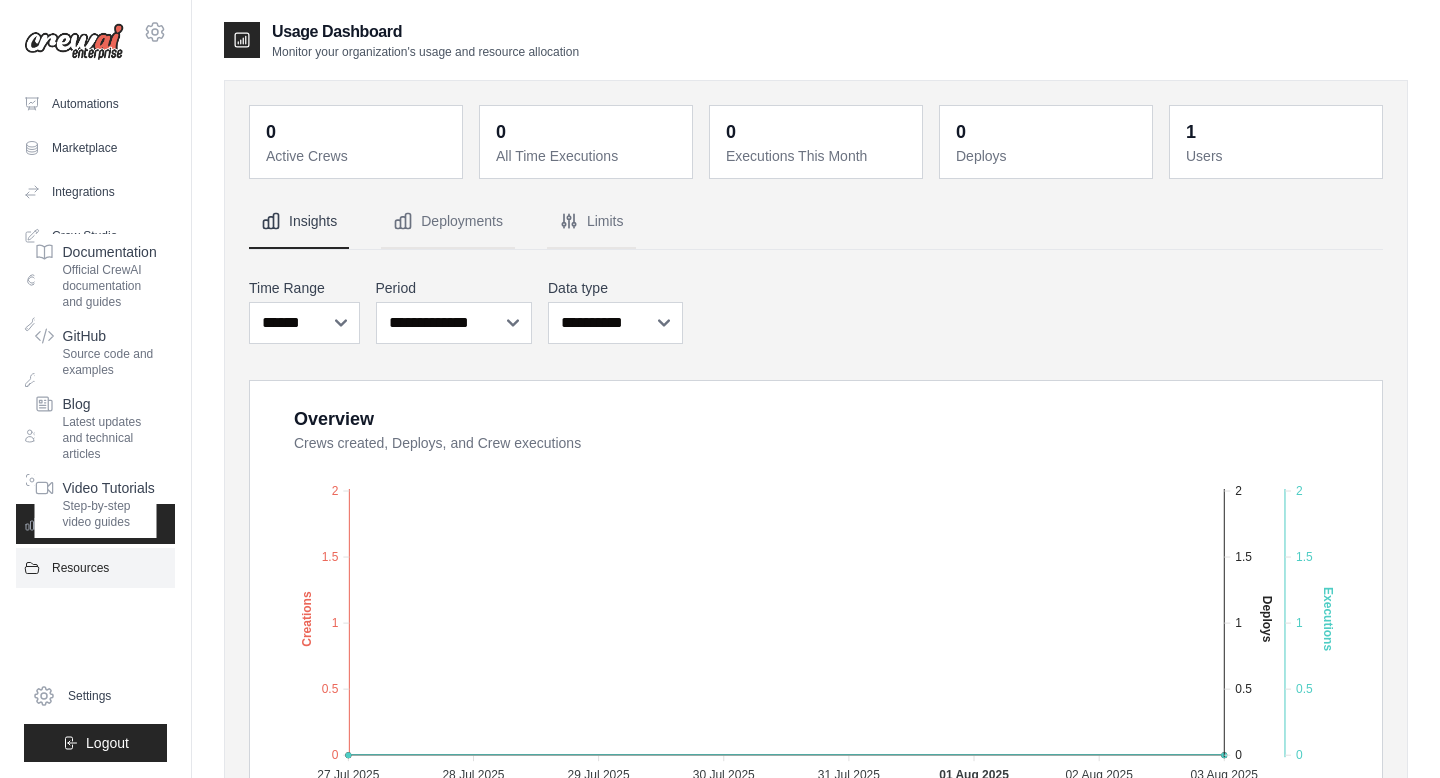 click on "Resources" at bounding box center [95, 568] 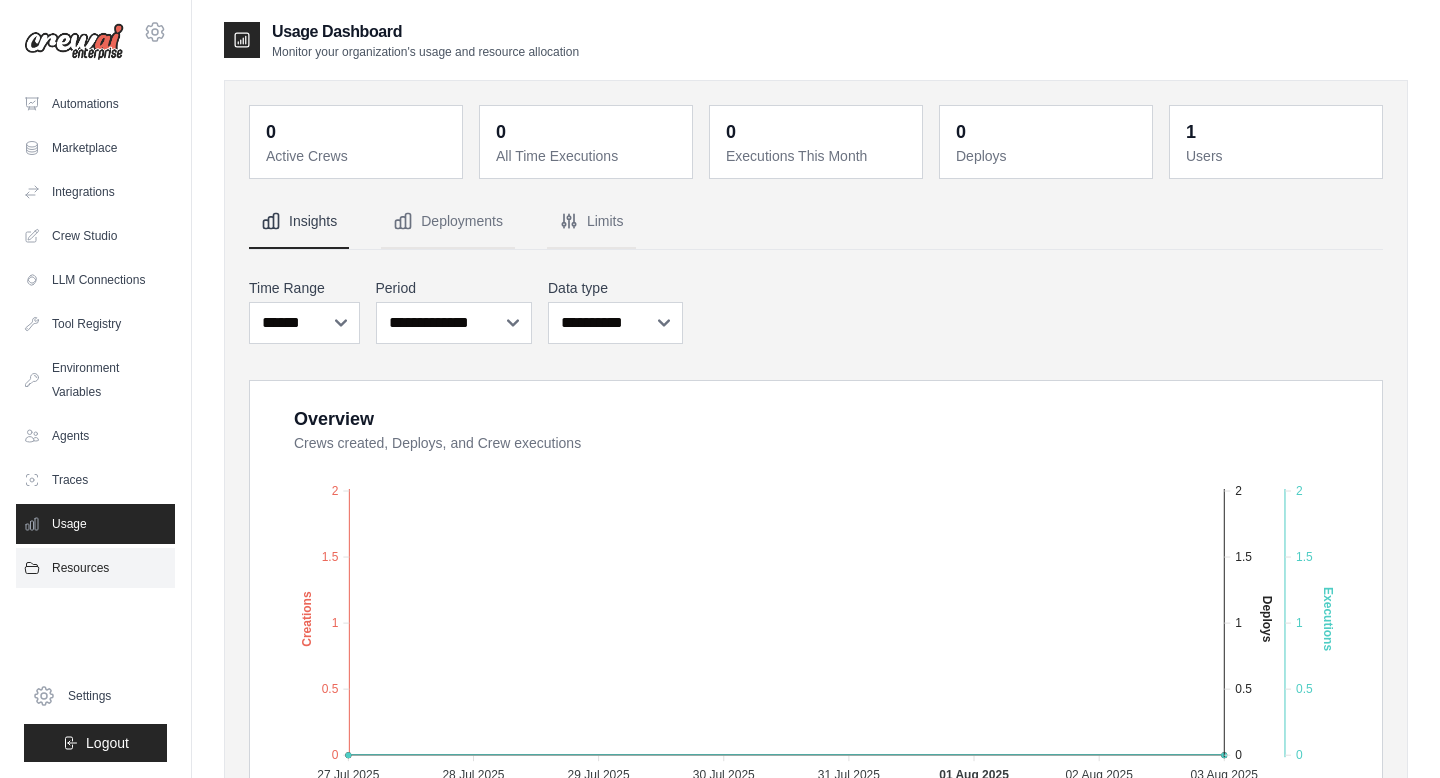 click on "Resources" at bounding box center [95, 568] 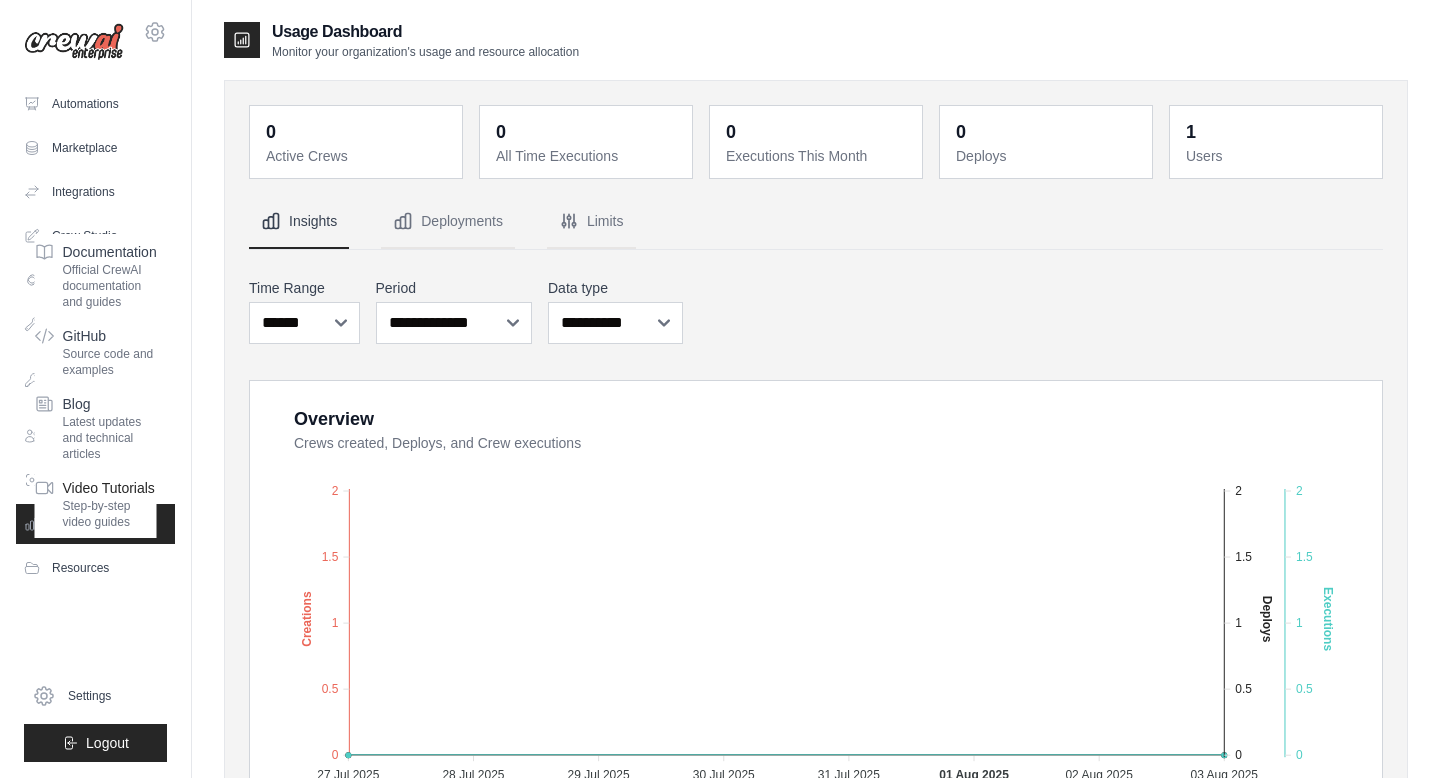 click on "Step-by-step video guides" at bounding box center (110, 514) 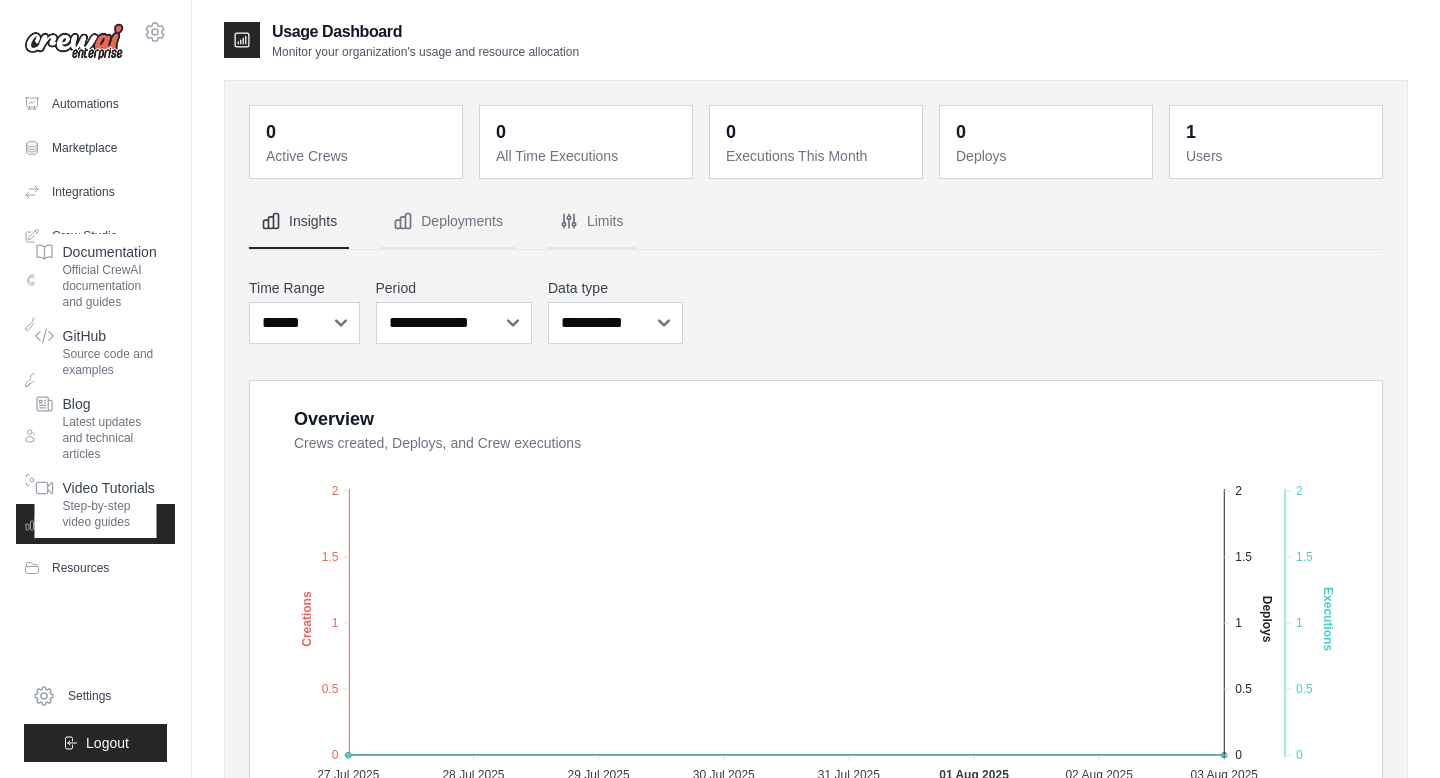 click on "Usage Dashboard
Monitor your organization's usage and resource allocation
0
Active Crews
0
All Time Executions
0
Executions This Month
0
Deploys" at bounding box center [816, 725] 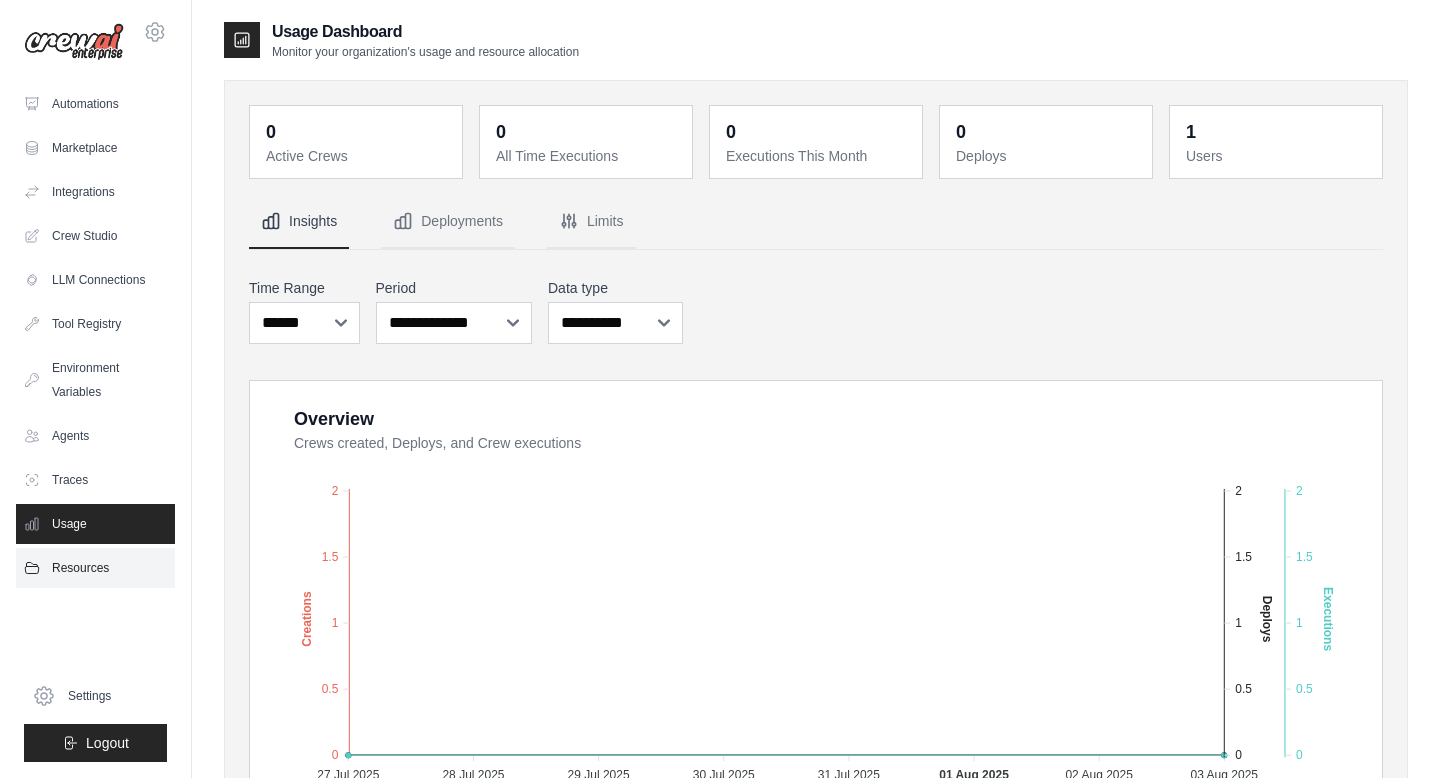 click on "Resources" at bounding box center [95, 568] 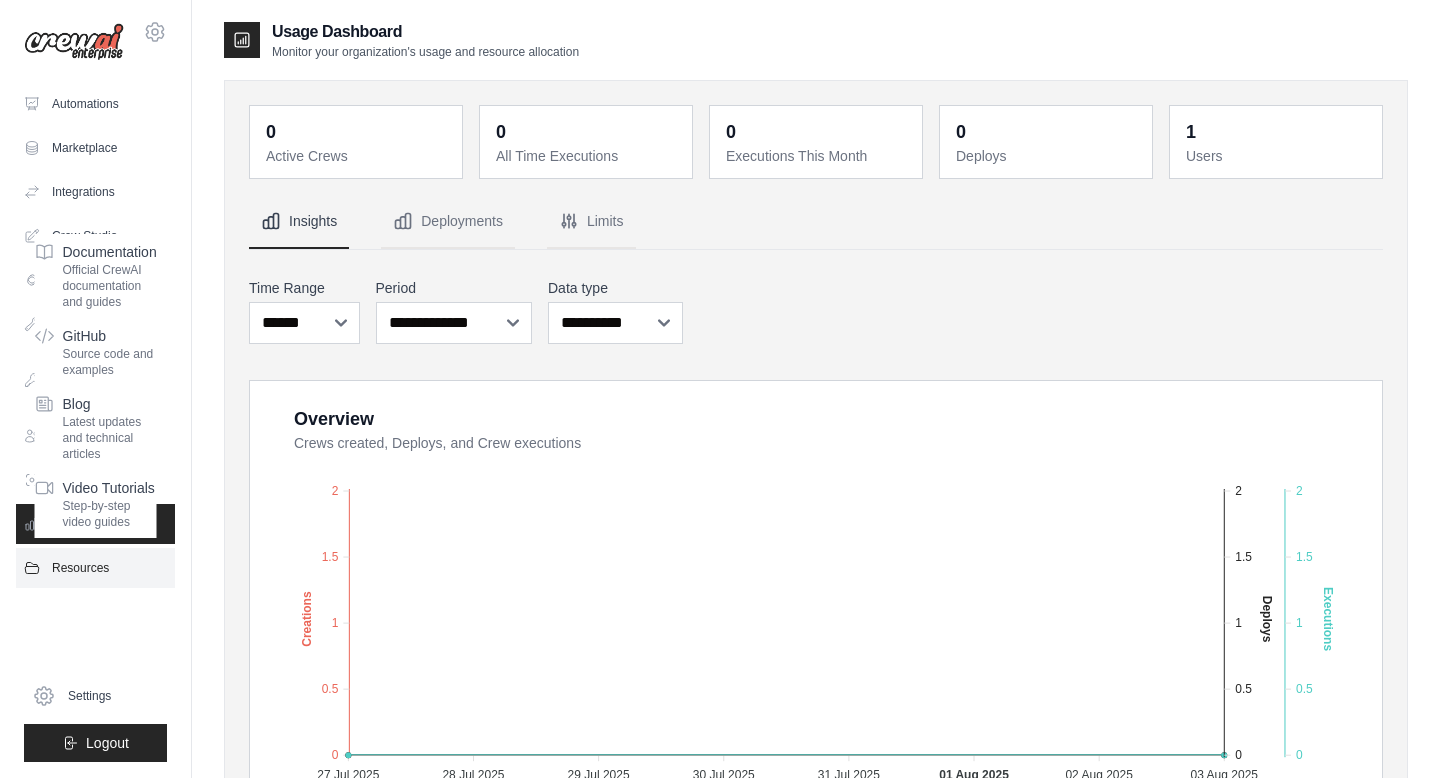 click on "Resources" at bounding box center [95, 568] 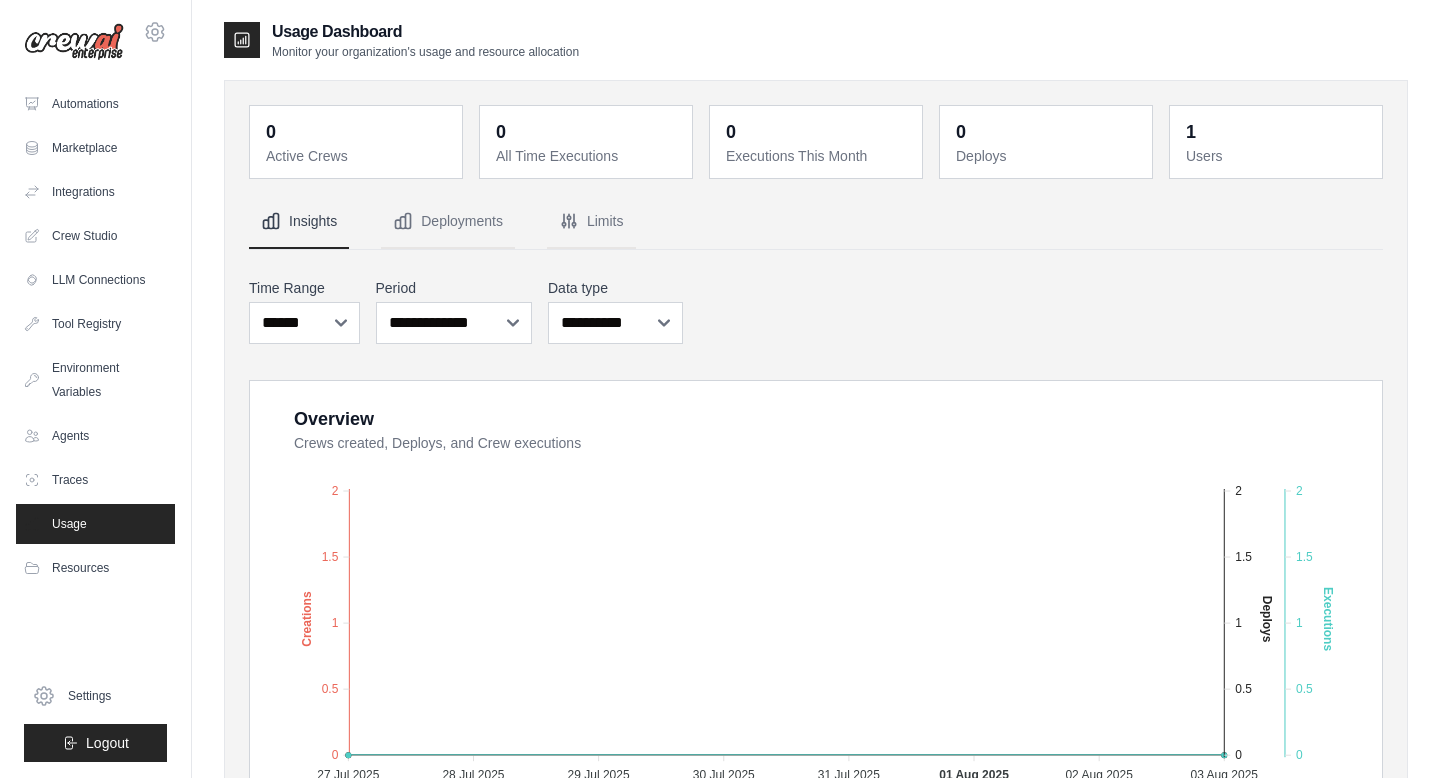 click on "Usage" at bounding box center (95, 524) 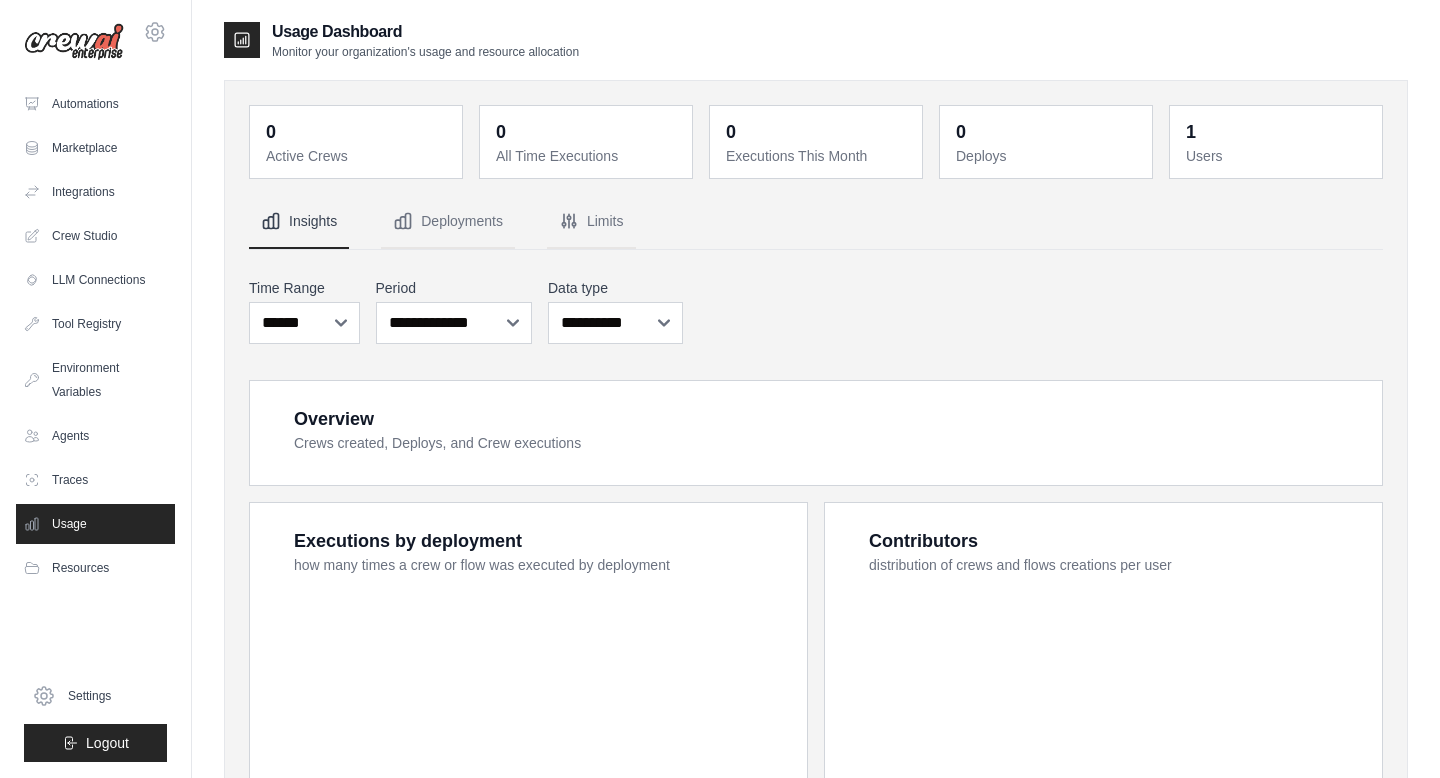 click on "Traces" at bounding box center [95, 480] 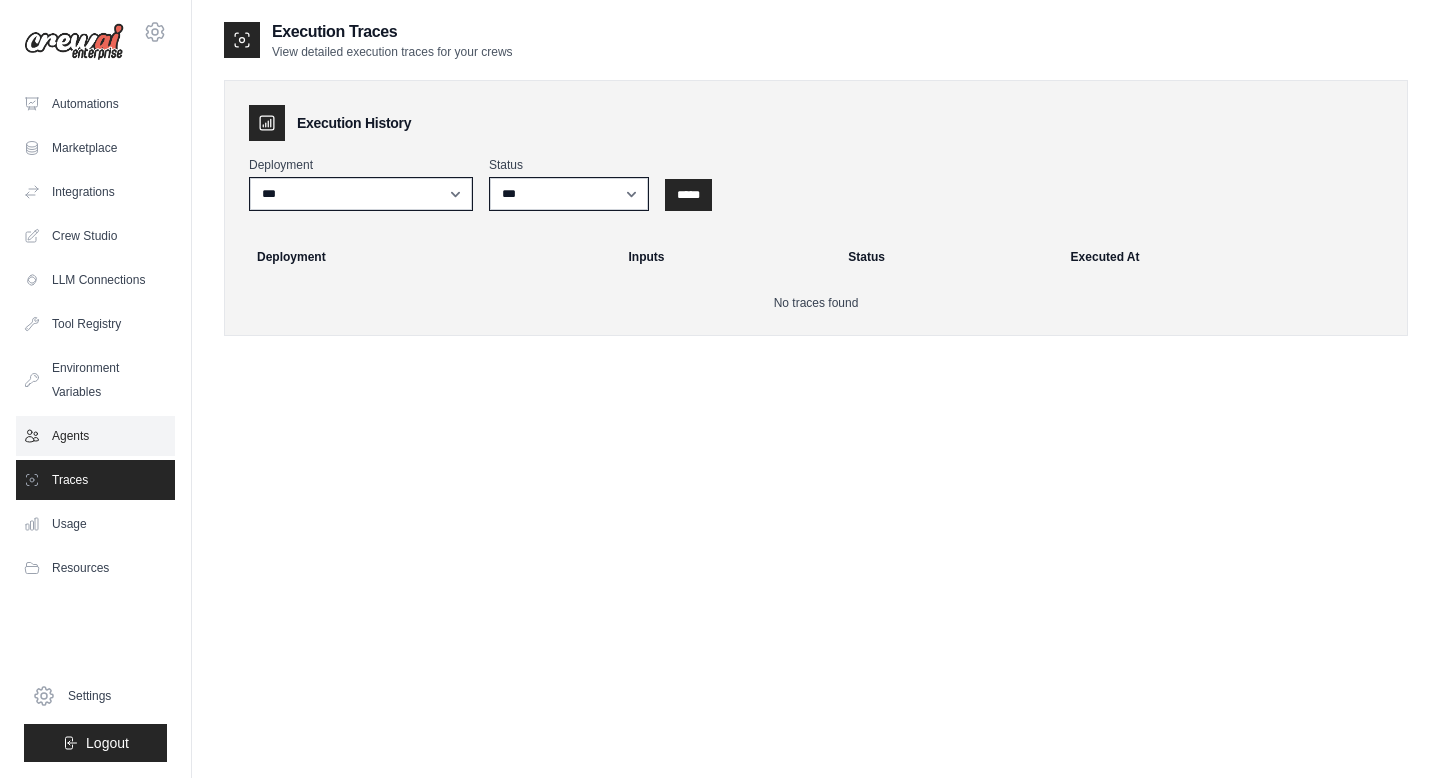click on "Agents" at bounding box center [95, 436] 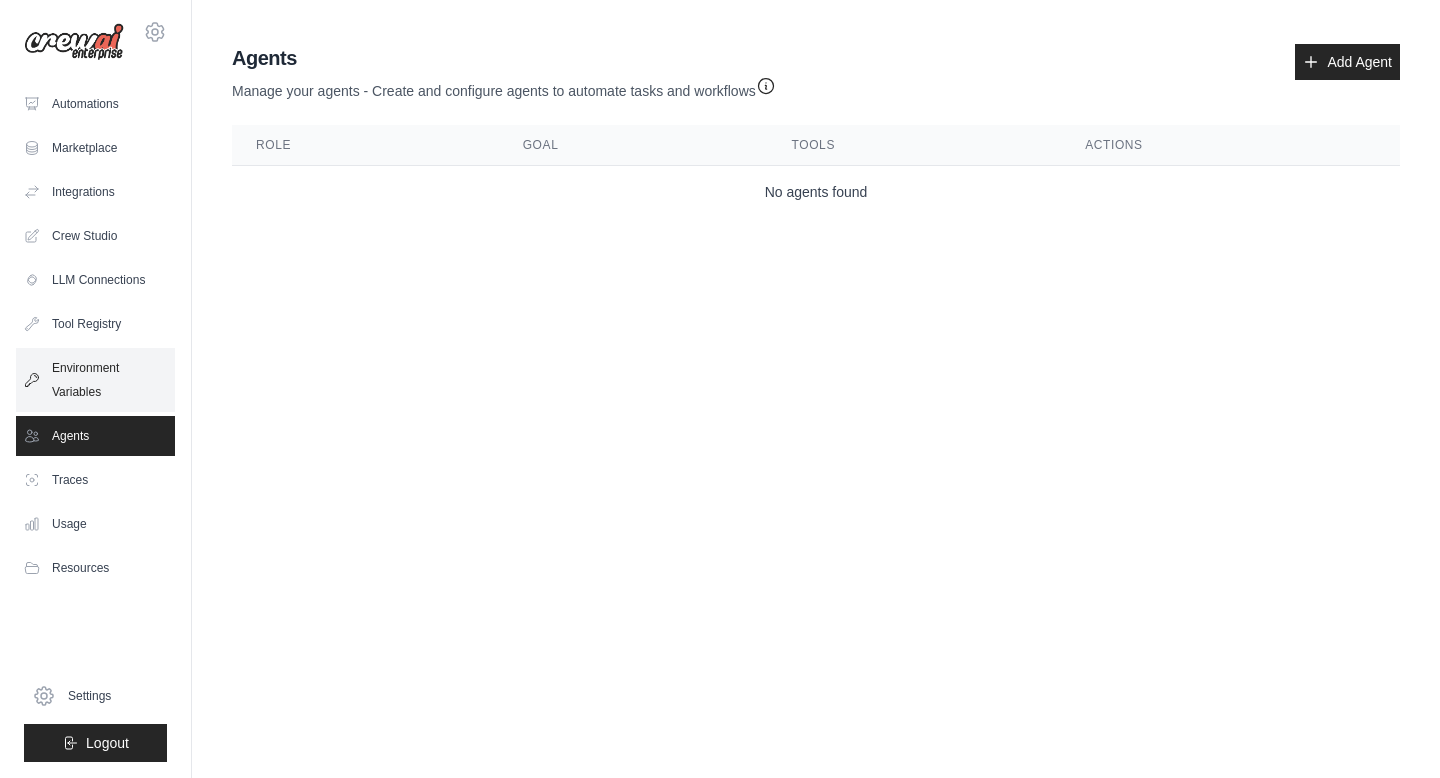 click on "Environment Variables" at bounding box center (95, 380) 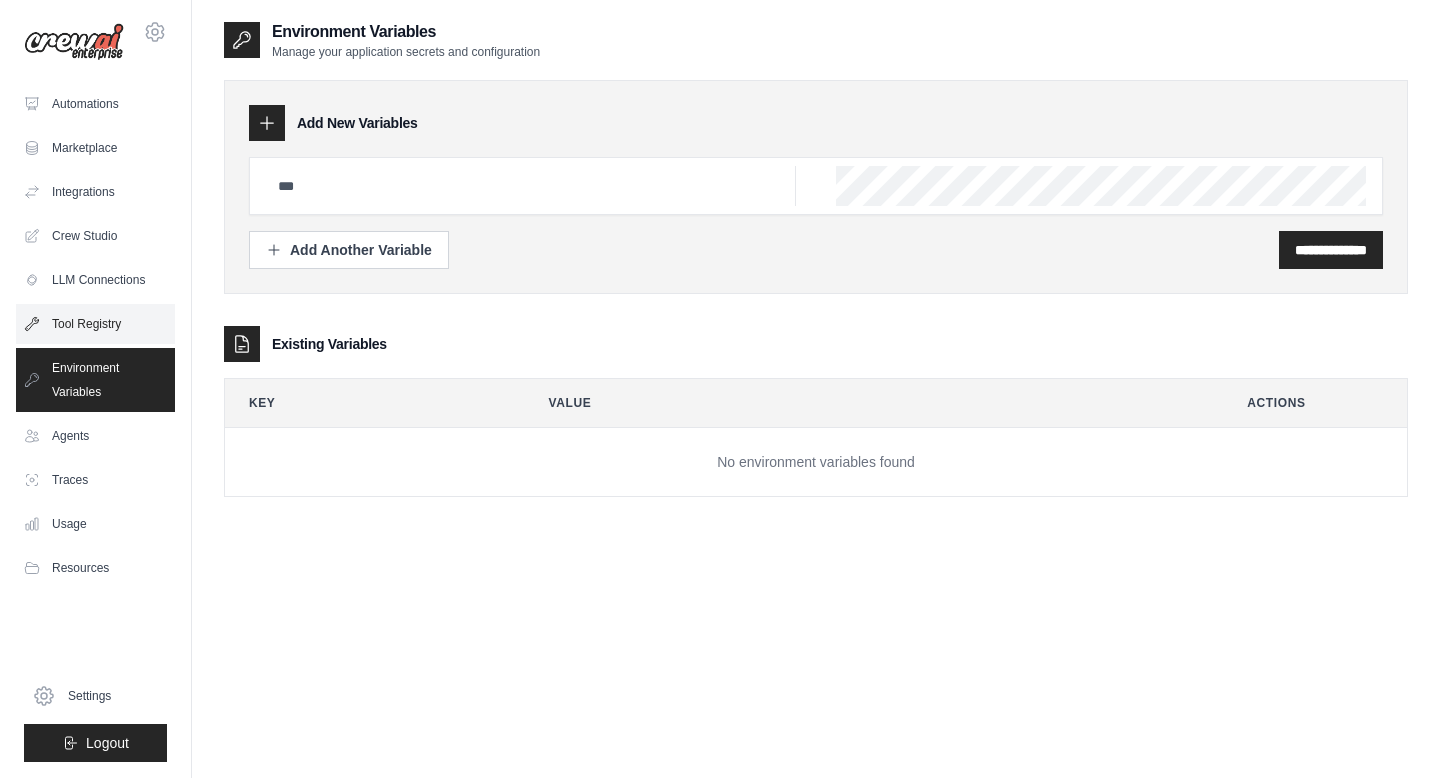 click on "Tool Registry" at bounding box center [95, 324] 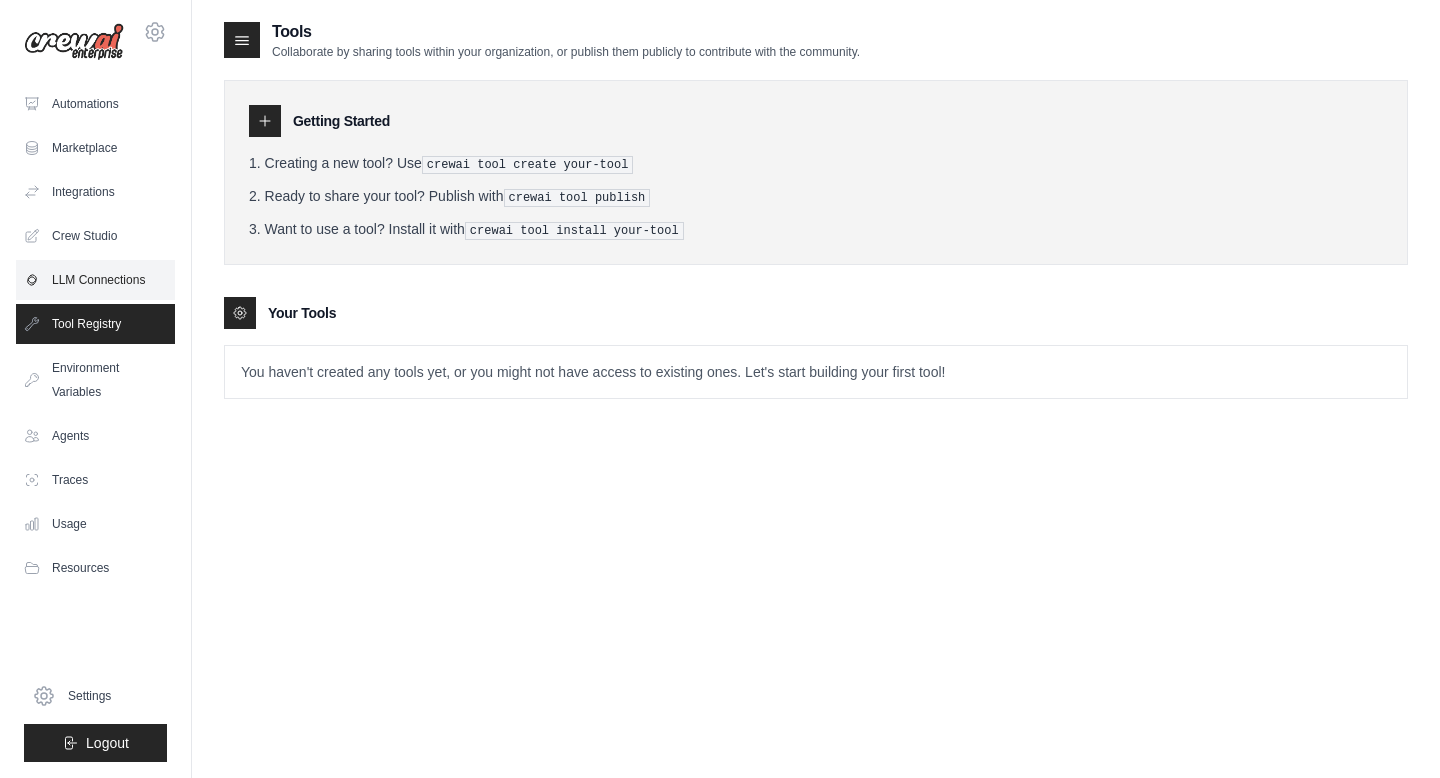 click on "LLM Connections" at bounding box center (95, 280) 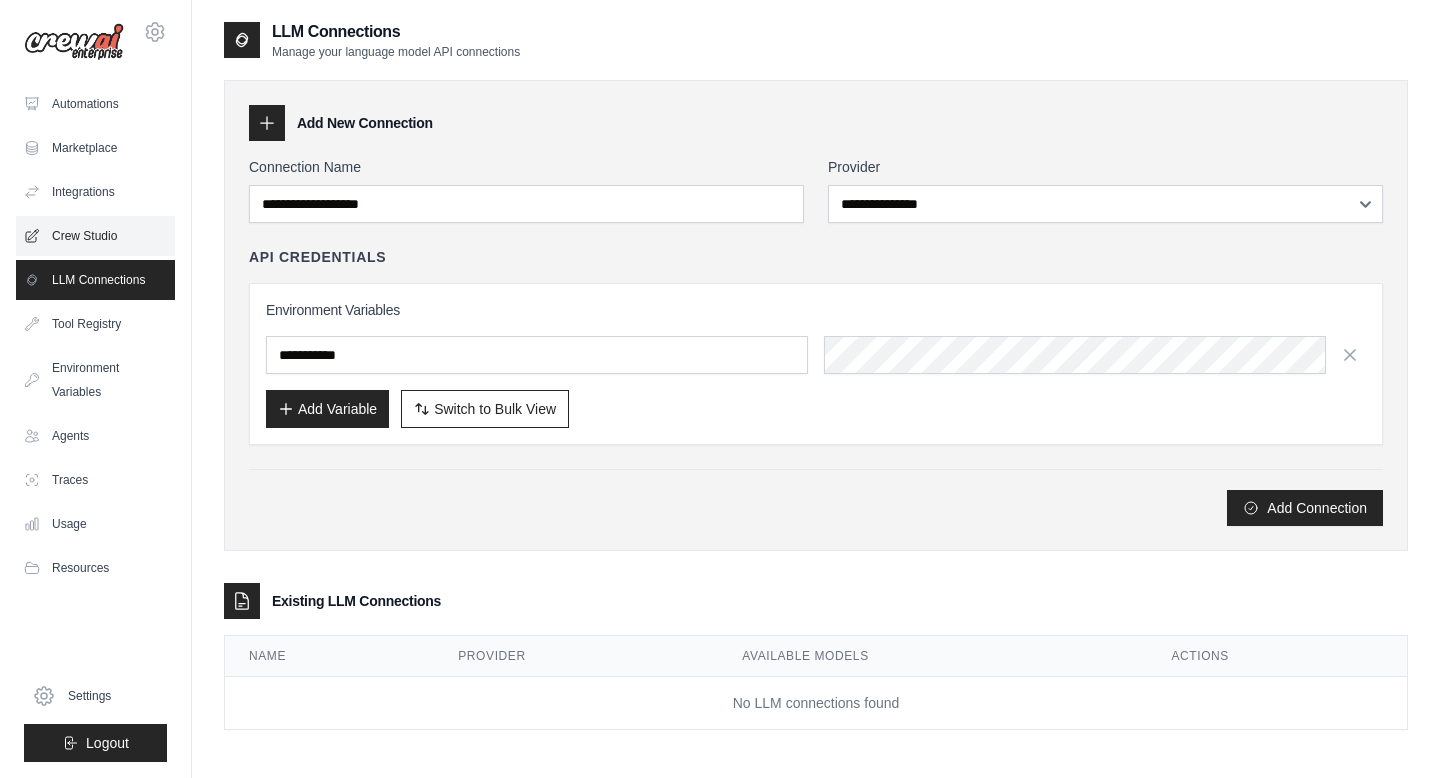 click on "Crew Studio" at bounding box center [95, 236] 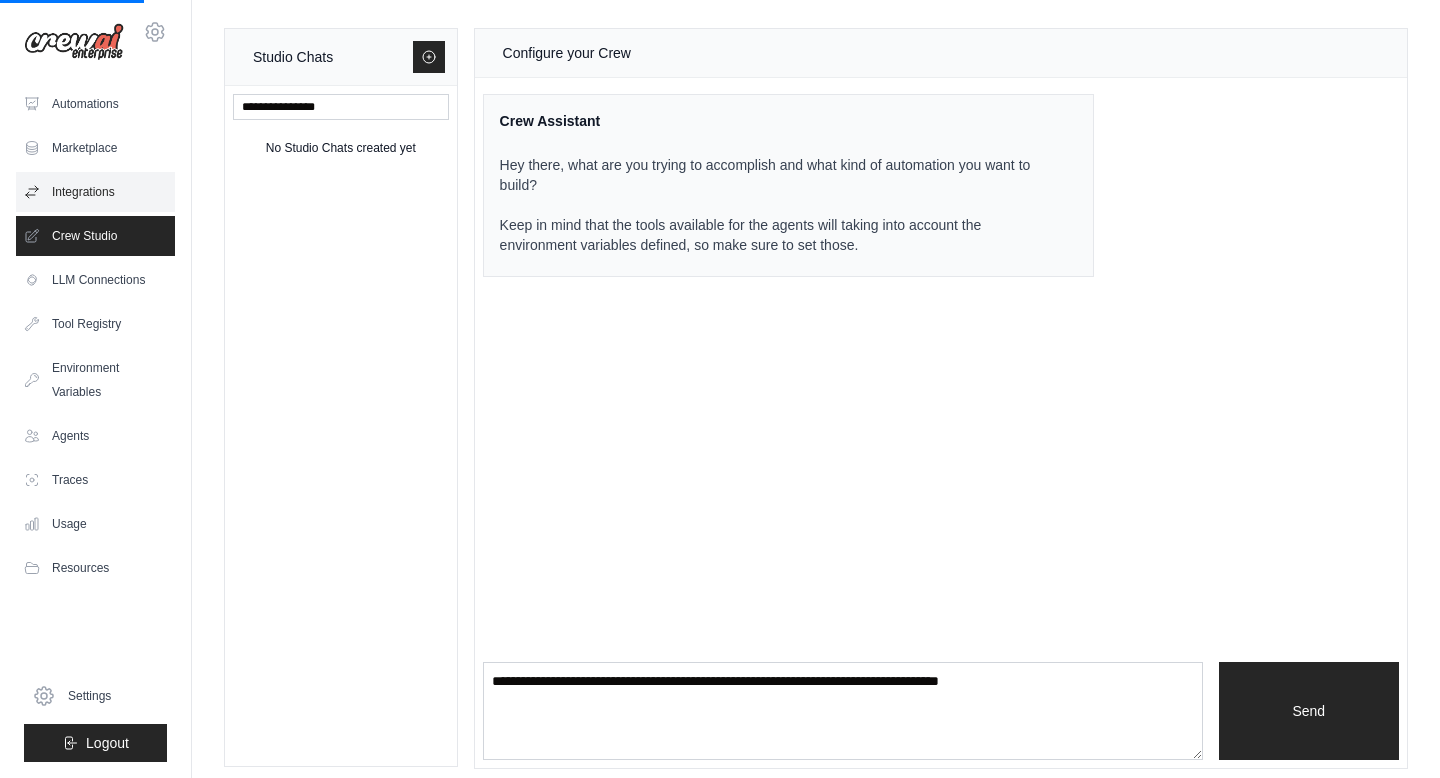 click on "Integrations" at bounding box center [95, 192] 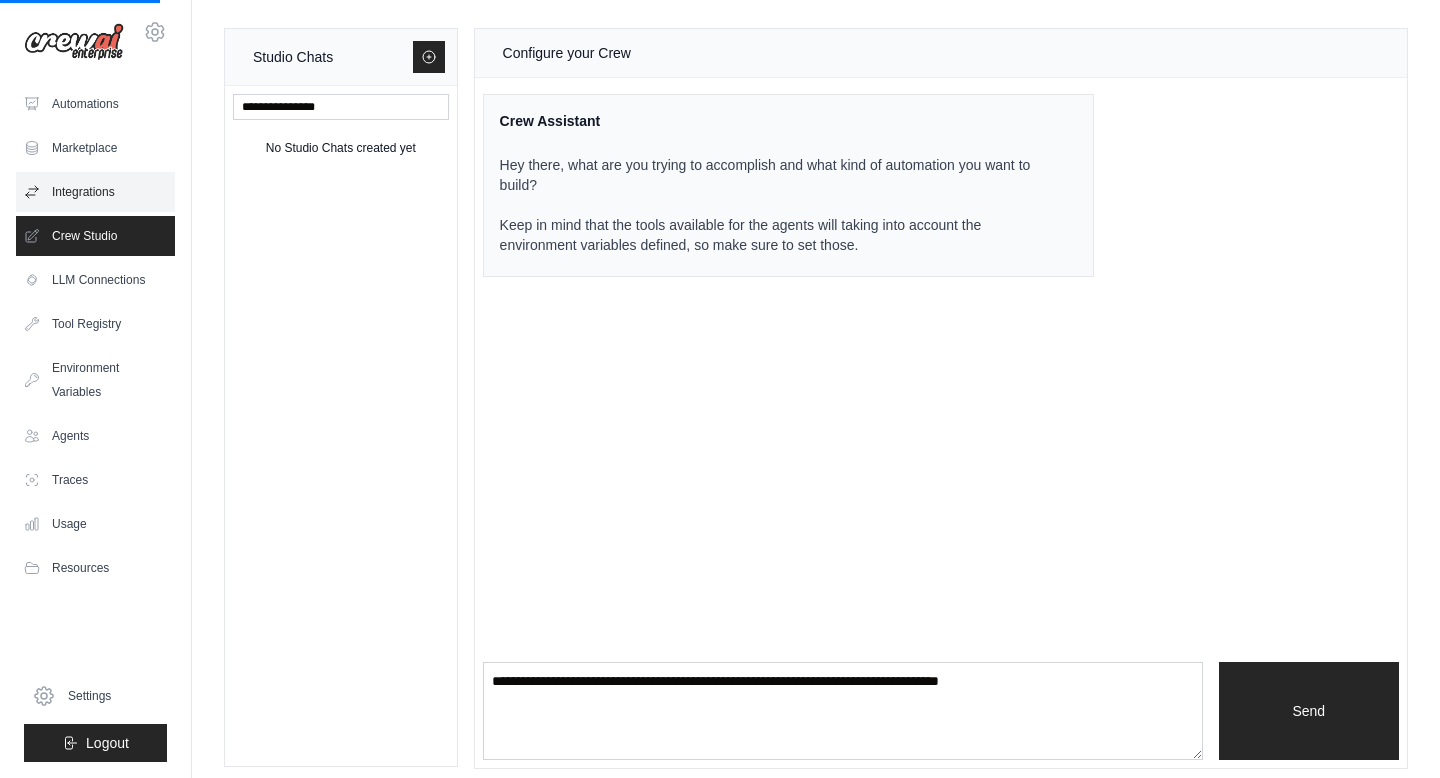click on "Integrations" at bounding box center [95, 192] 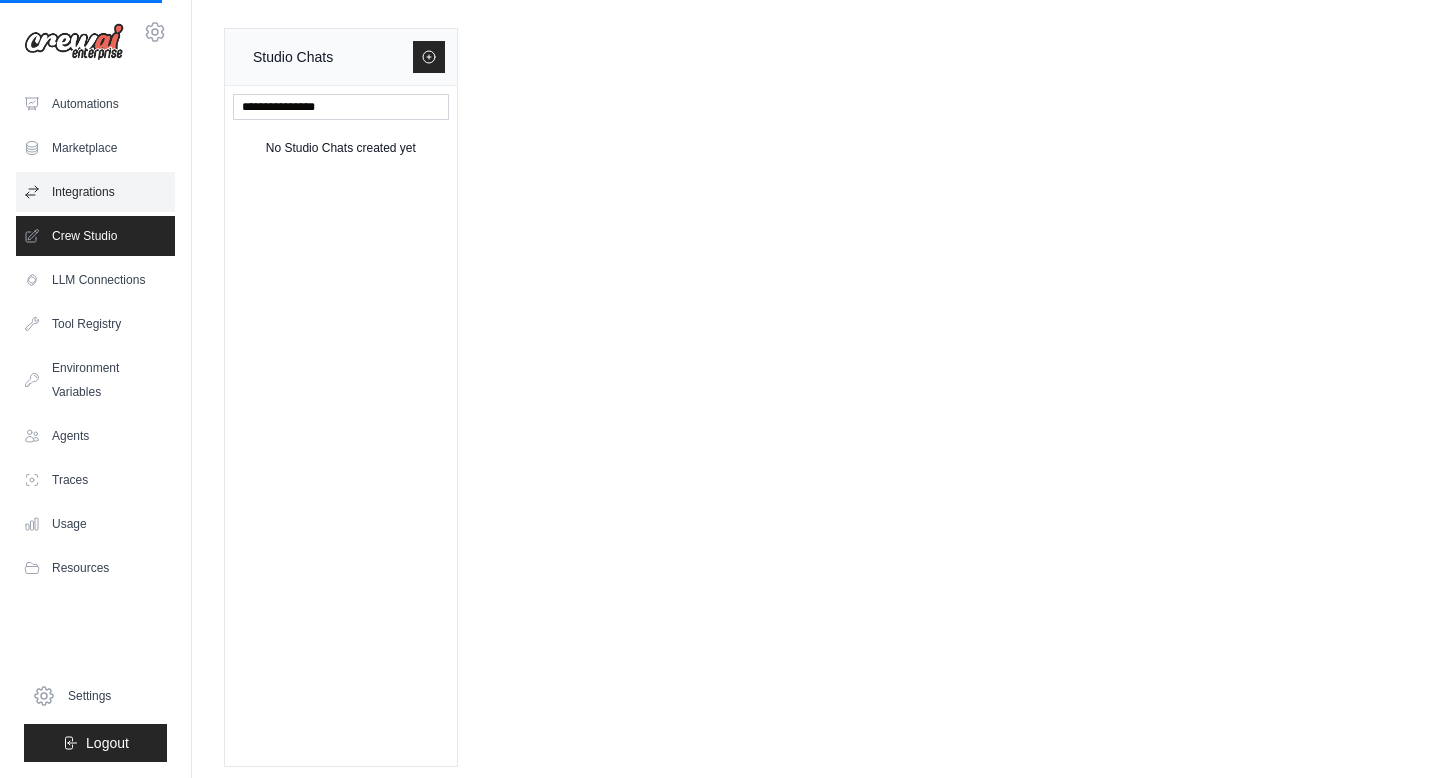 click on "Integrations" at bounding box center (95, 192) 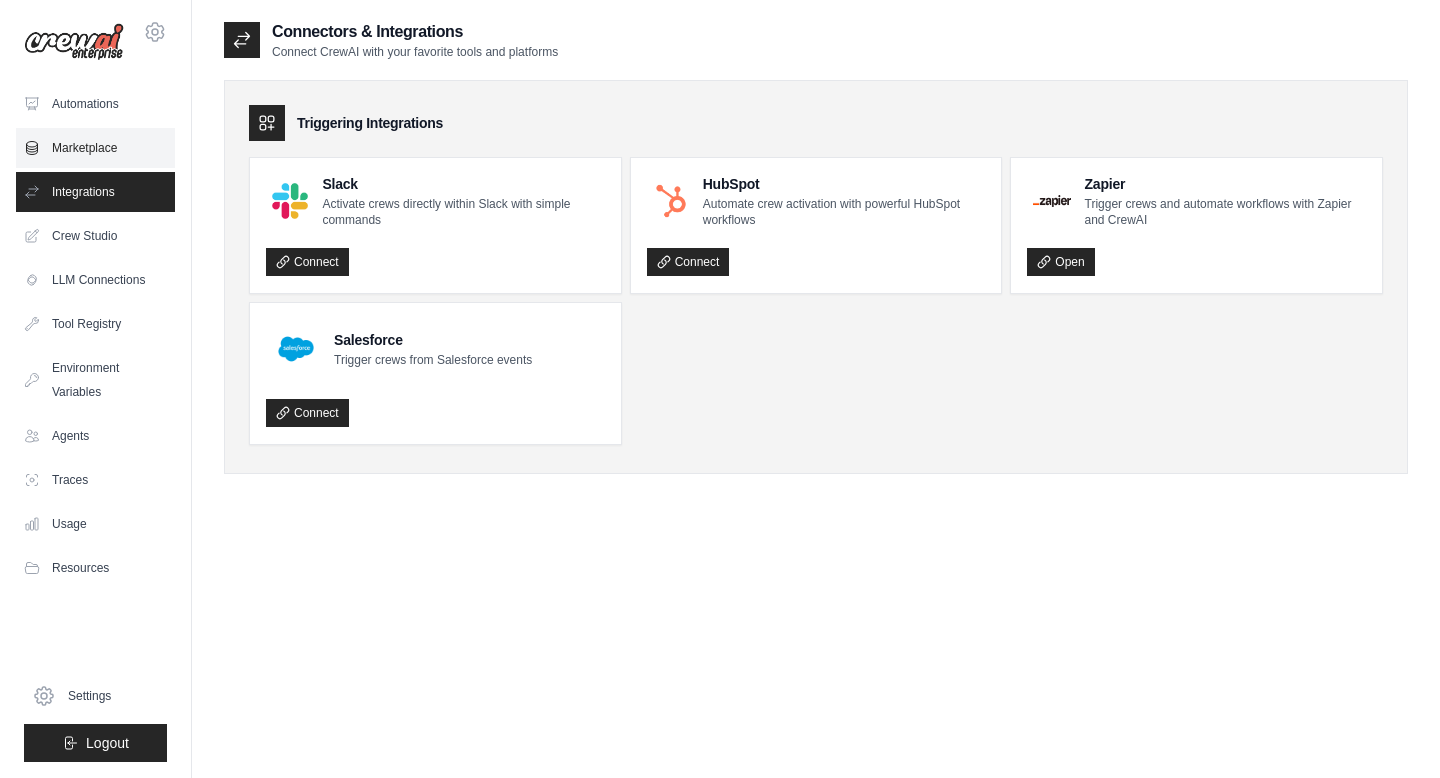 click on "Marketplace" at bounding box center [95, 148] 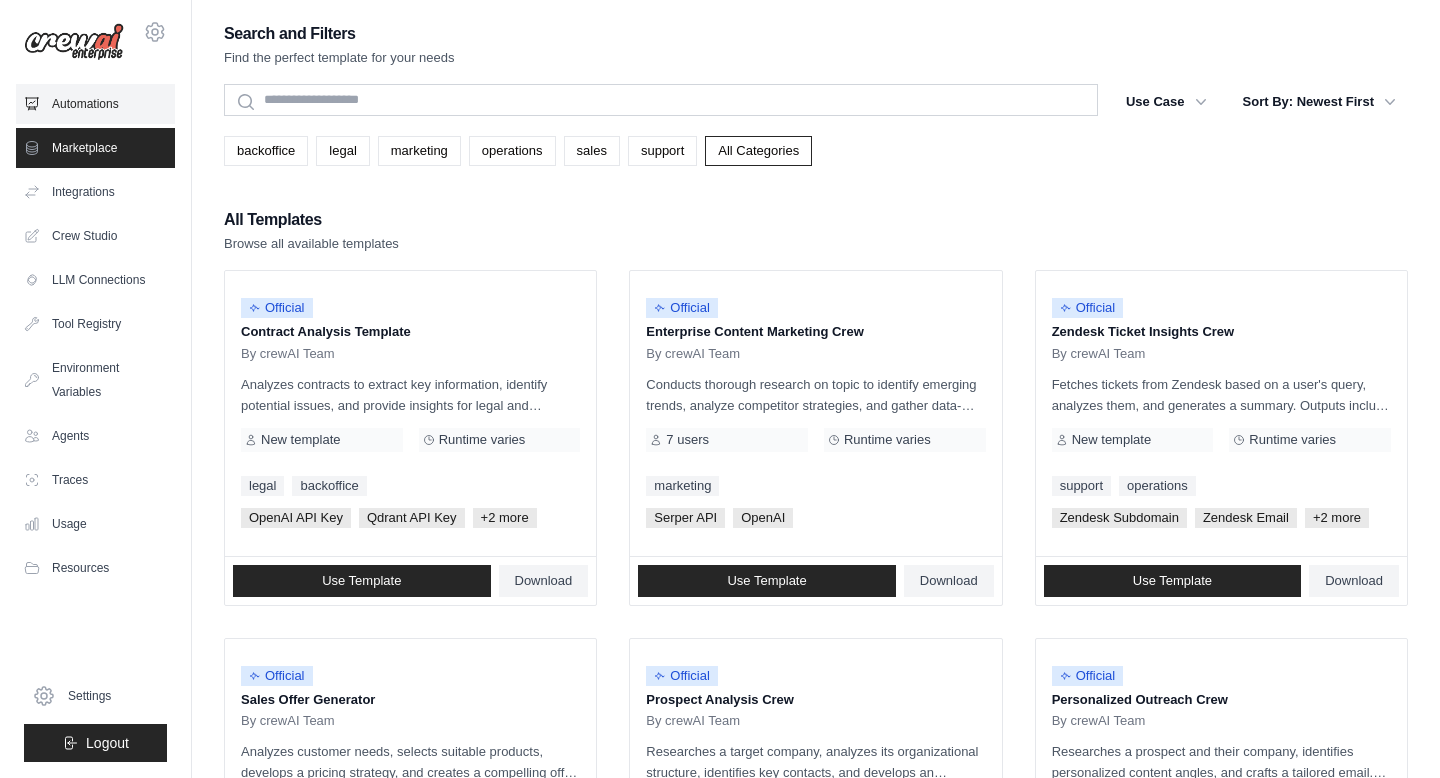 click on "Automations" at bounding box center [95, 104] 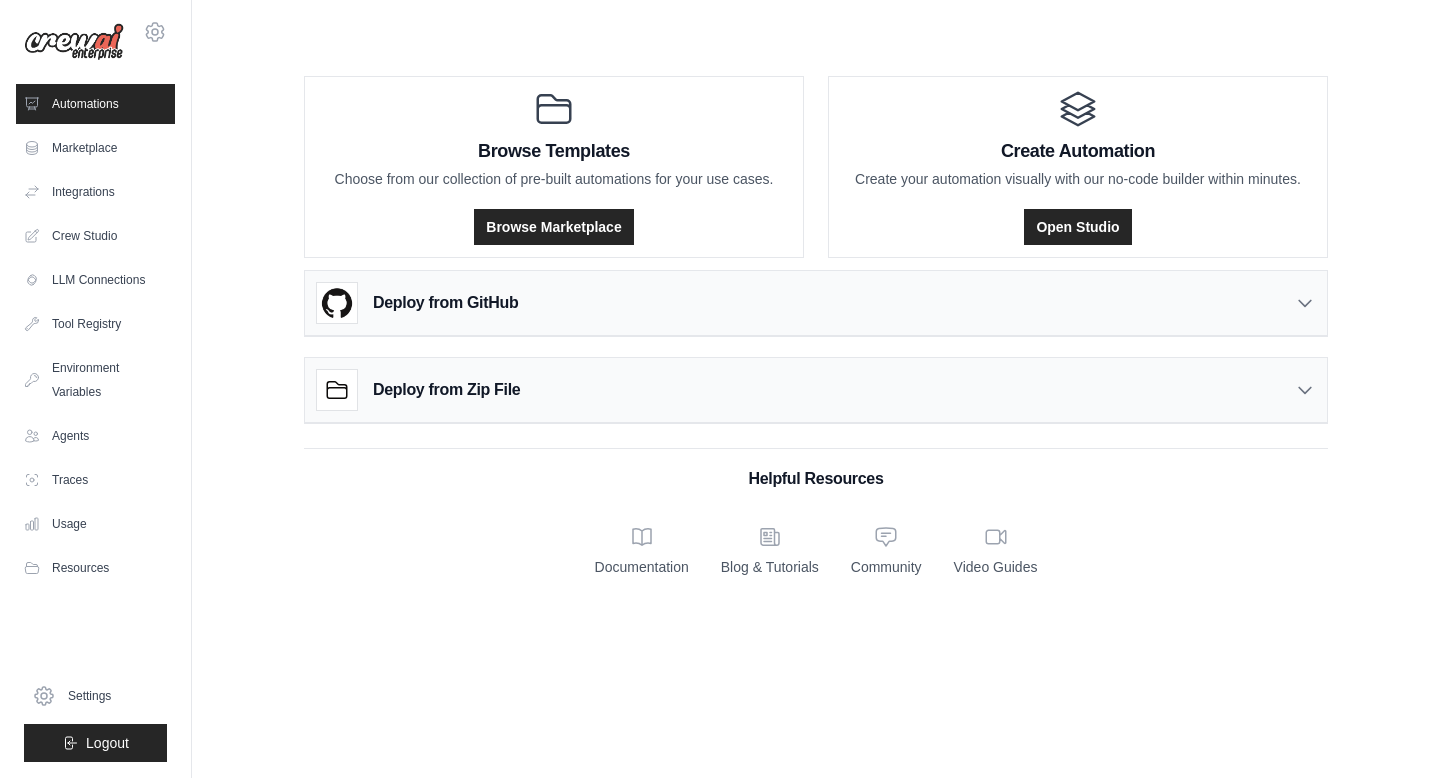 click on "Deploy from GitHub" at bounding box center [445, 303] 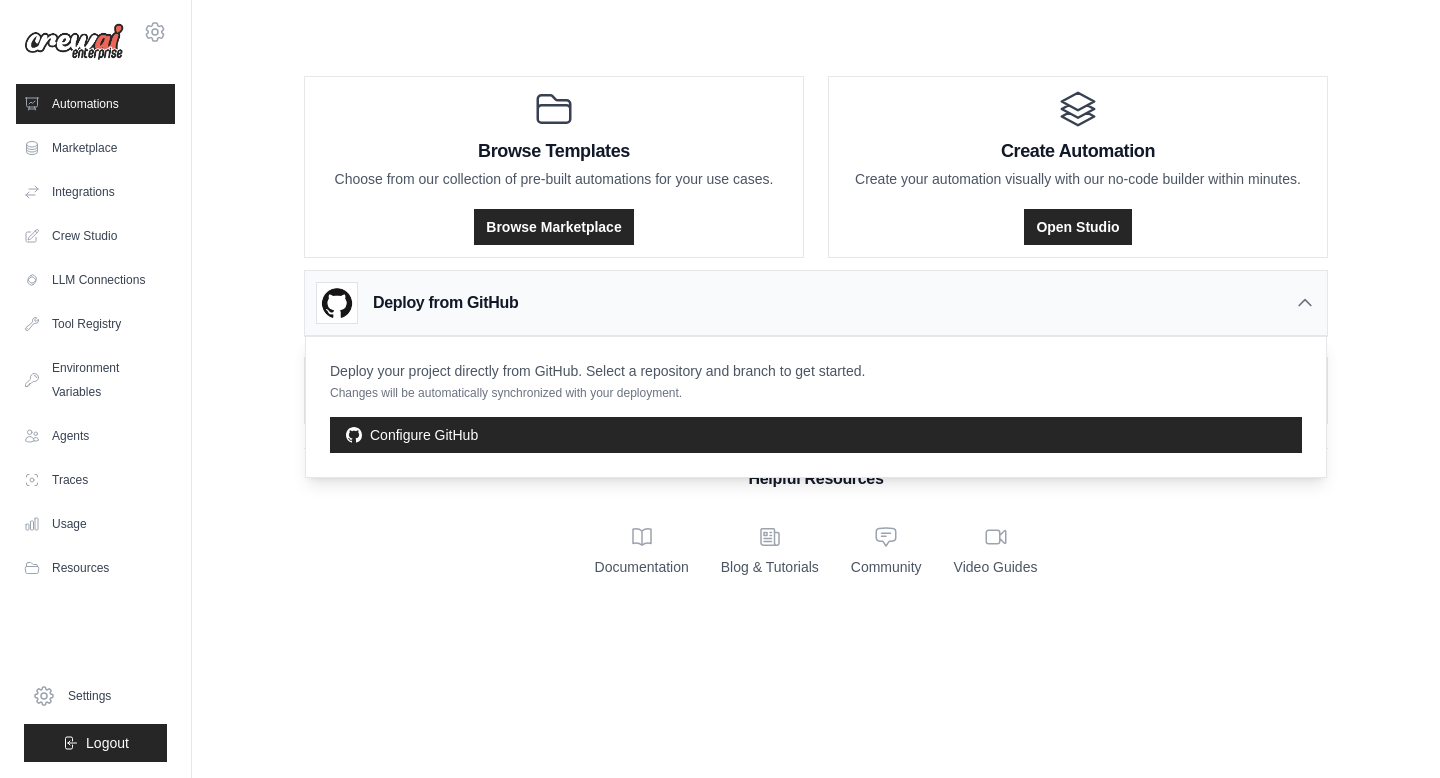 click on "Deploy from GitHub" at bounding box center (816, 303) 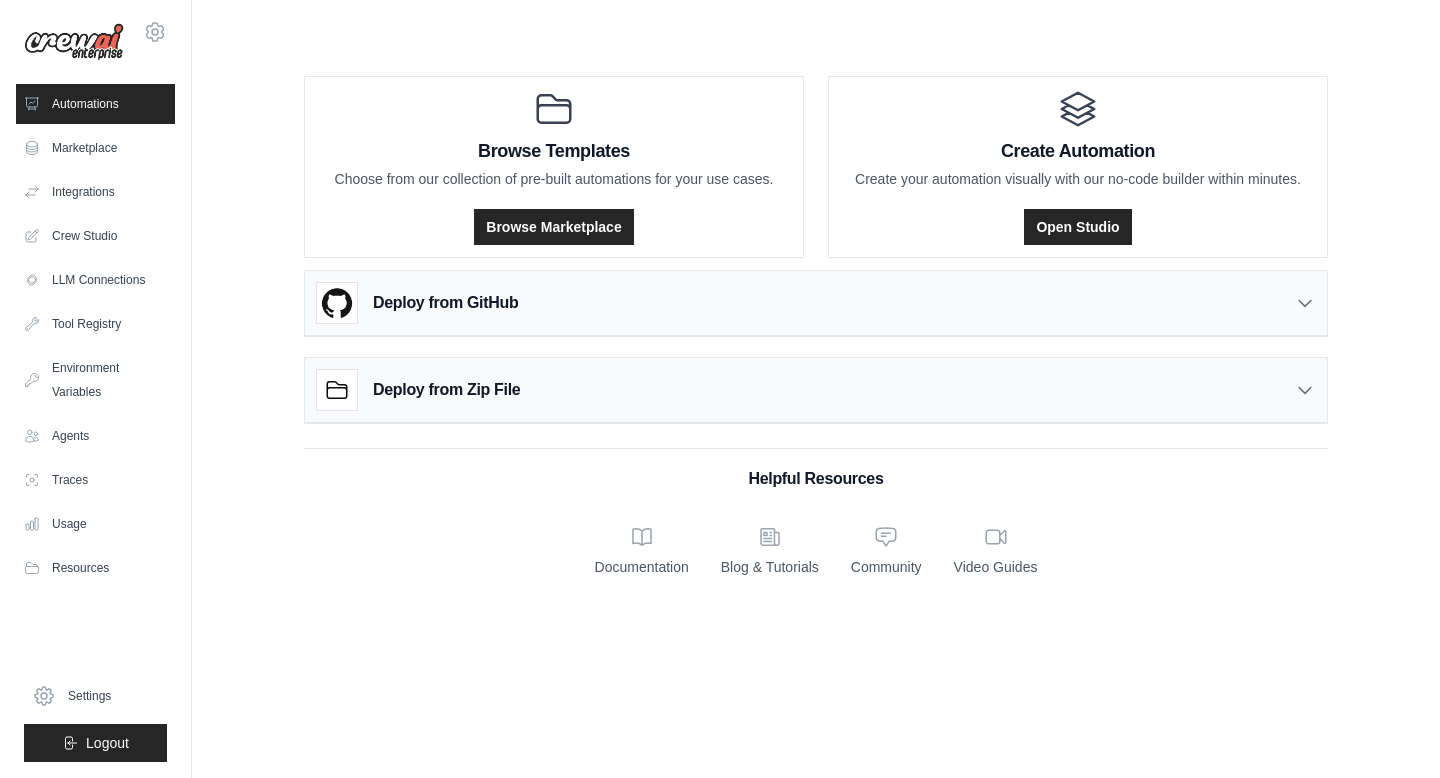 click on "Deploy from GitHub" at bounding box center [816, 303] 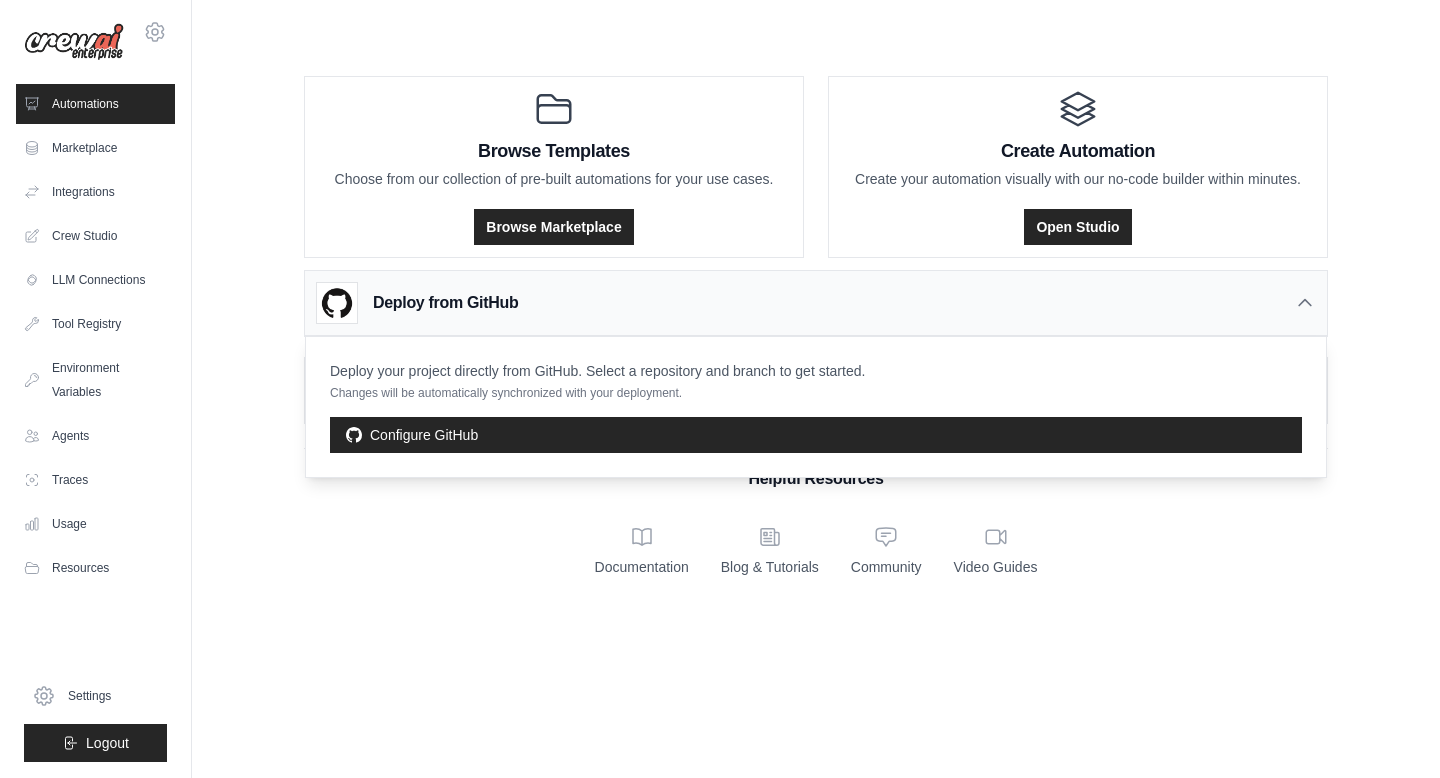 click on "Deploy from GitHub" at bounding box center [816, 303] 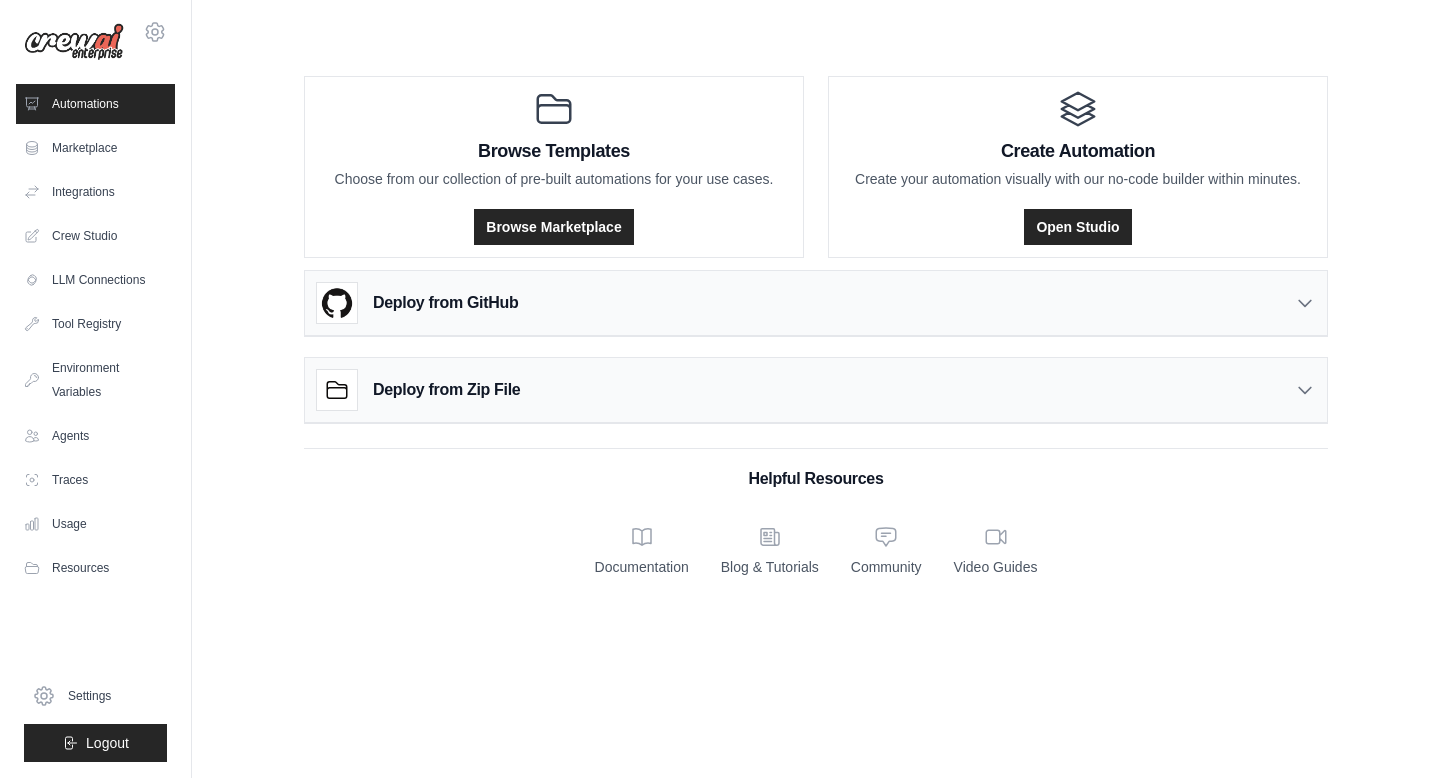 click on "Deploy from GitHub" at bounding box center [816, 303] 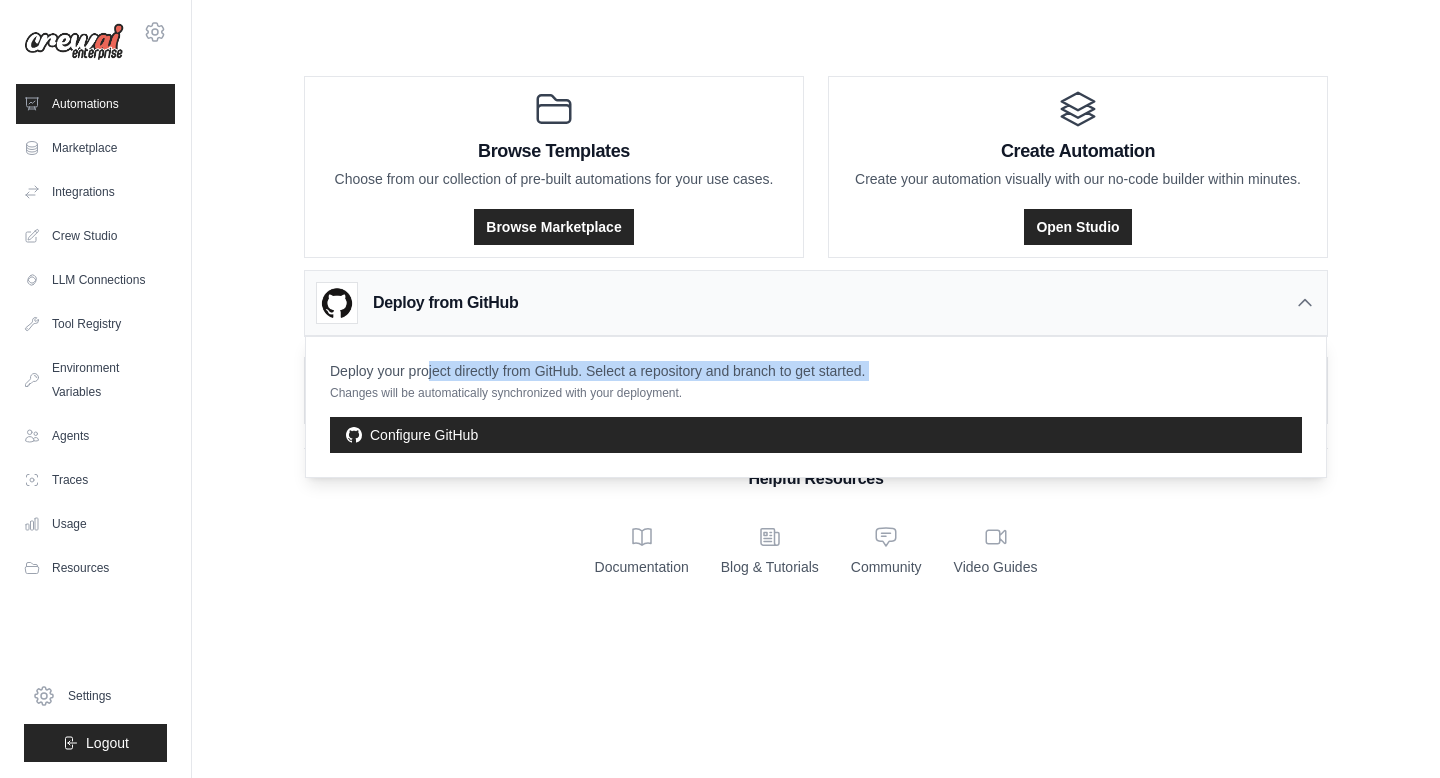 click on "Deploy from GitHub" at bounding box center [816, 303] 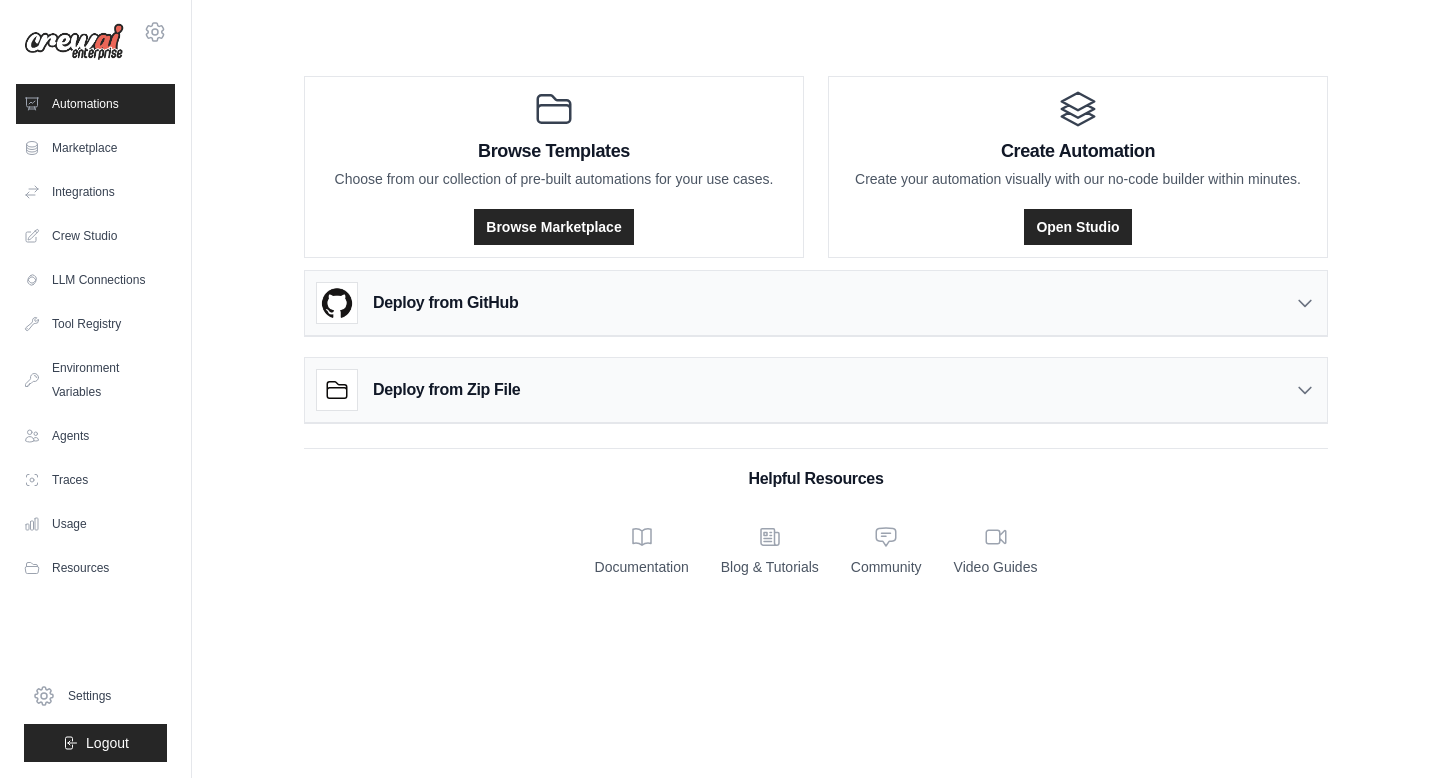 click on "Deploy from GitHub" at bounding box center (816, 303) 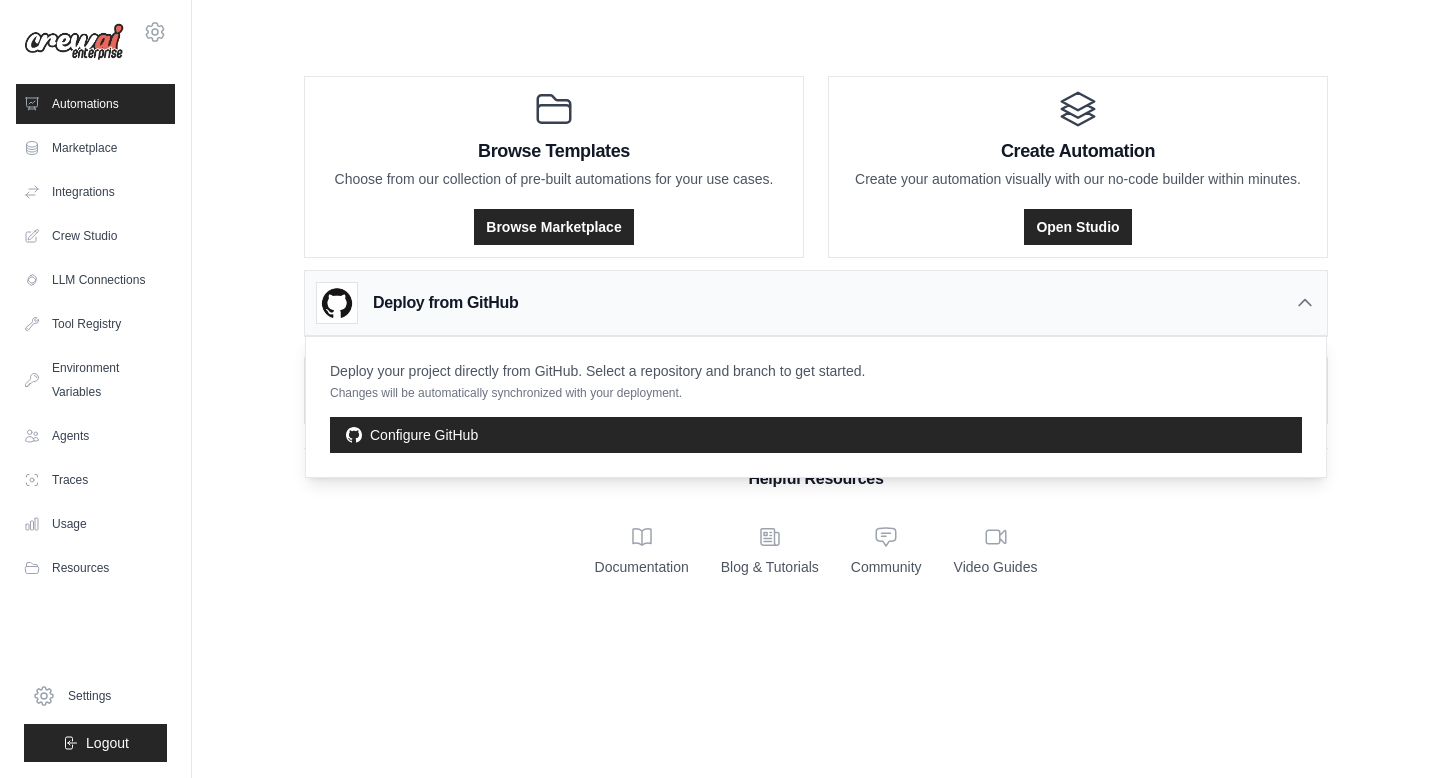 click on "Deploy from GitHub" at bounding box center (816, 303) 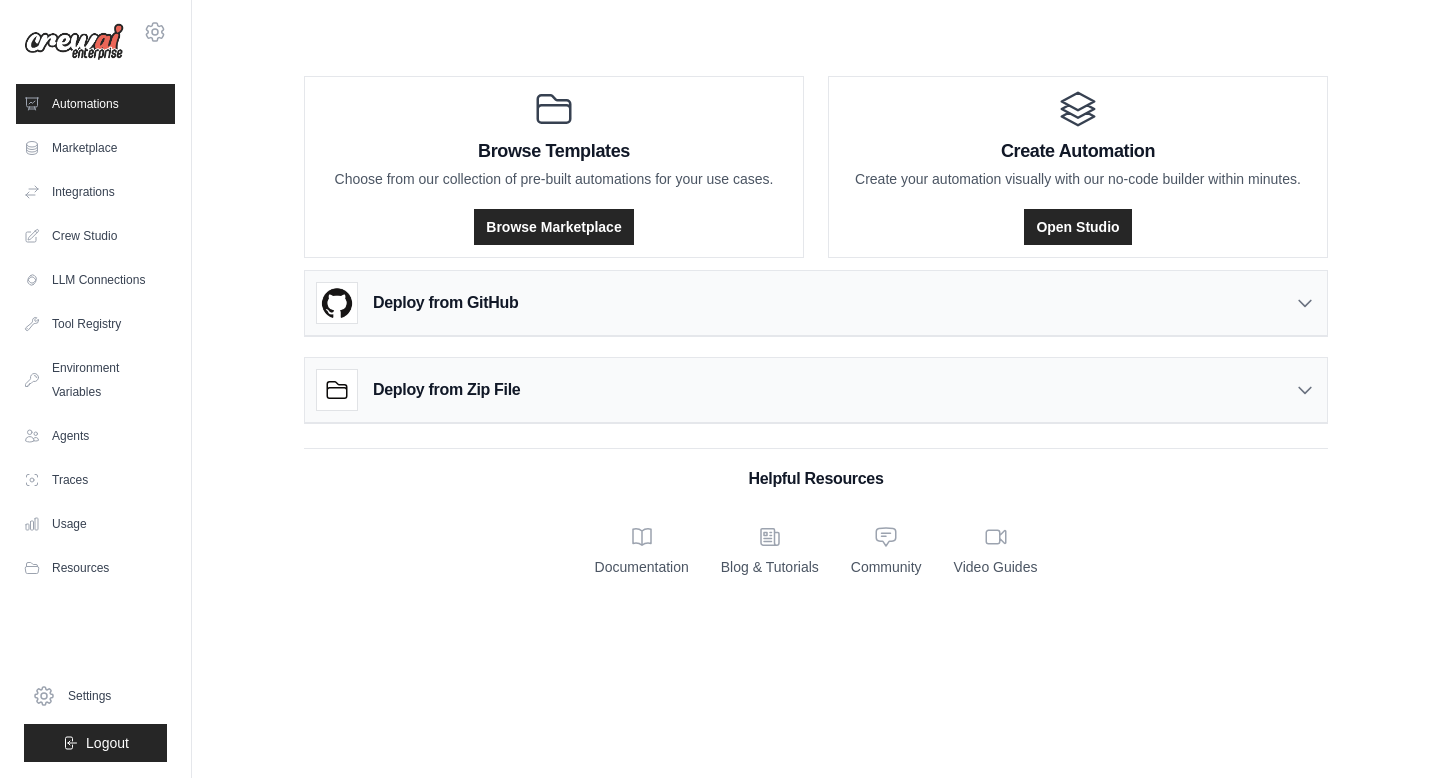 click on "Deploy from GitHub" at bounding box center [816, 303] 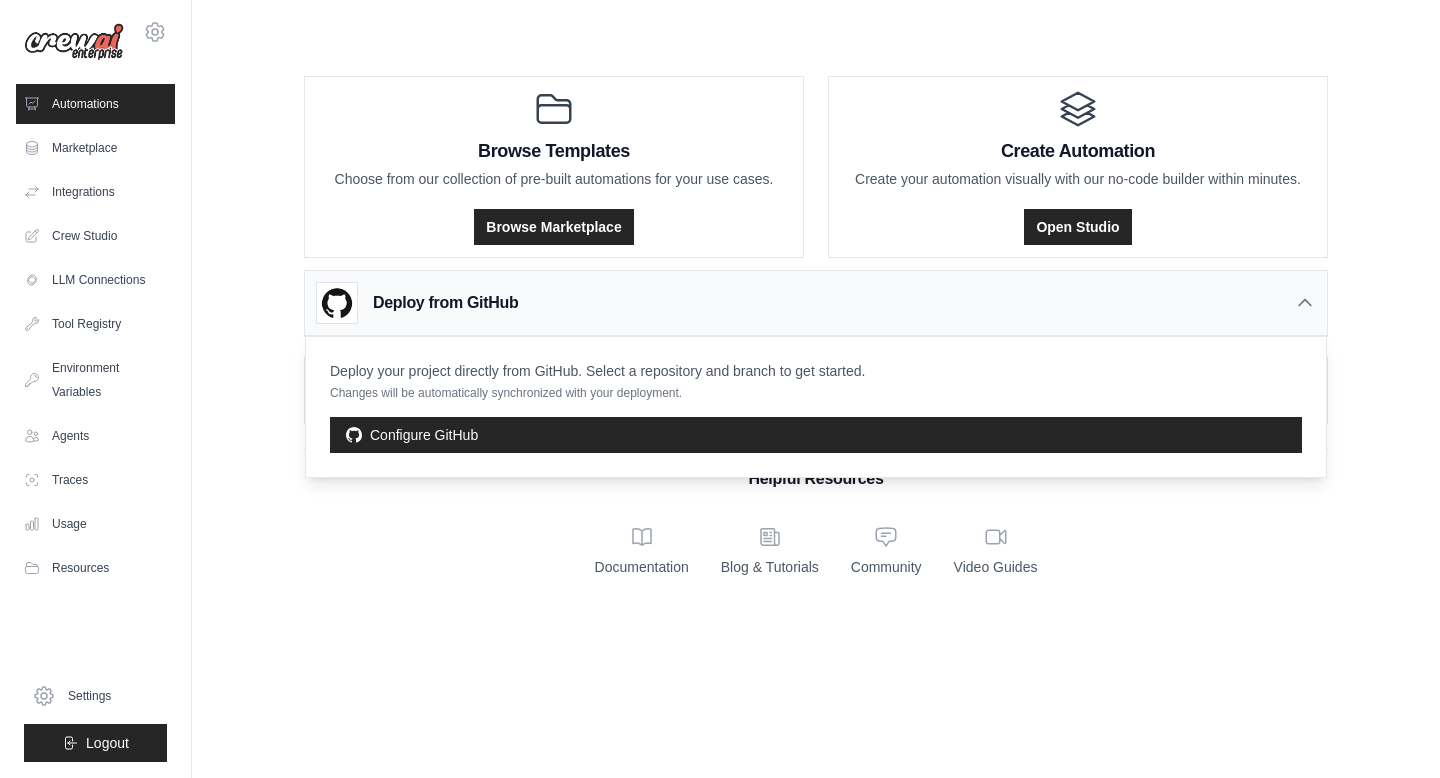 click on "Deploy from GitHub" at bounding box center [816, 303] 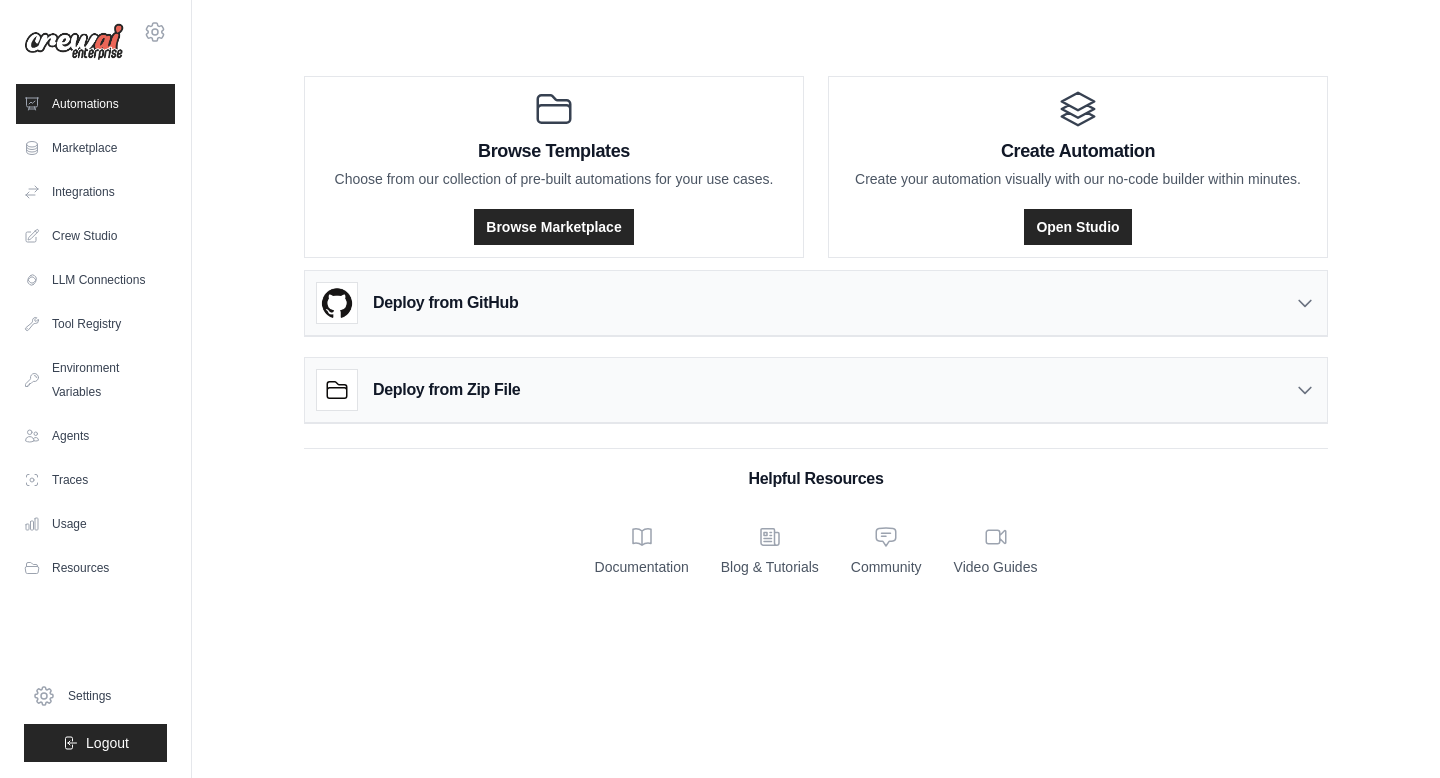 click 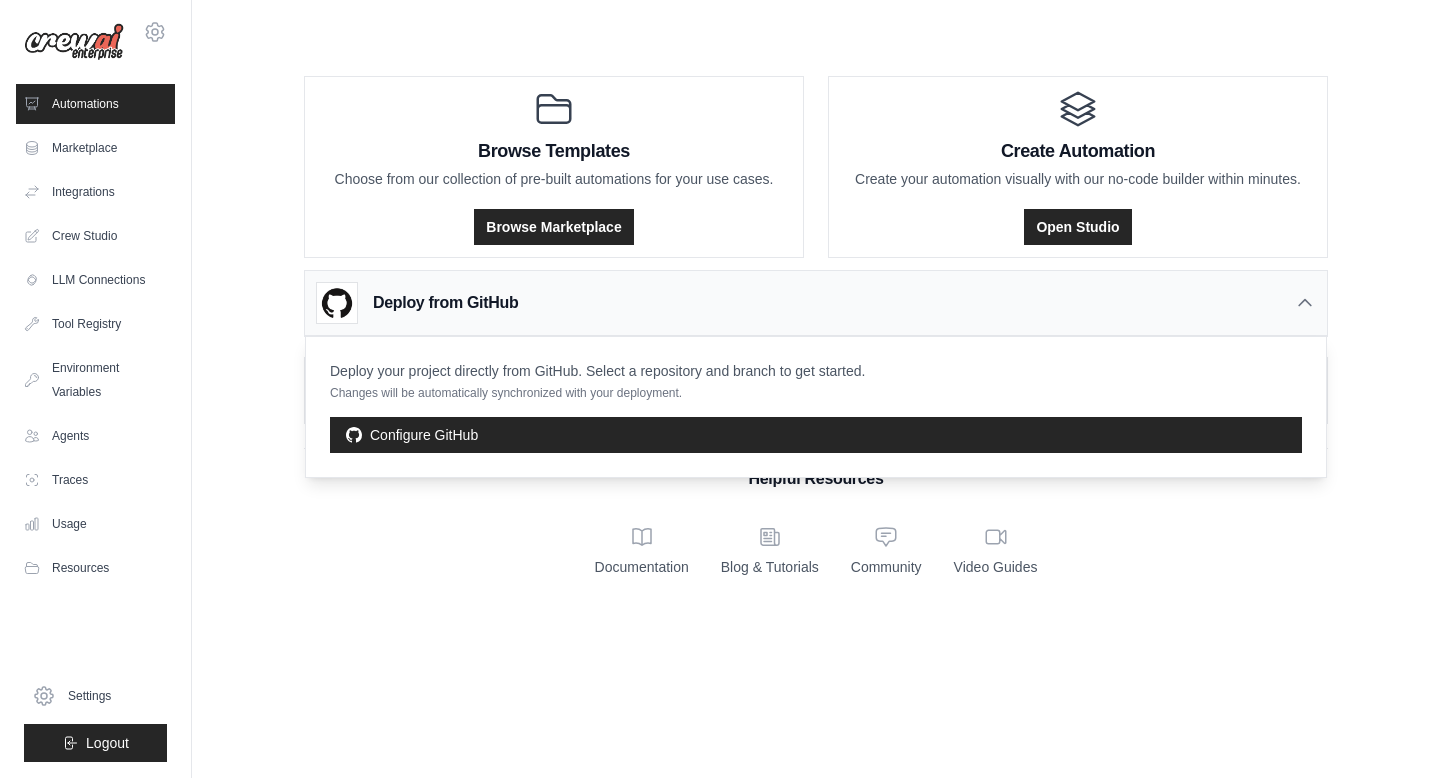 click 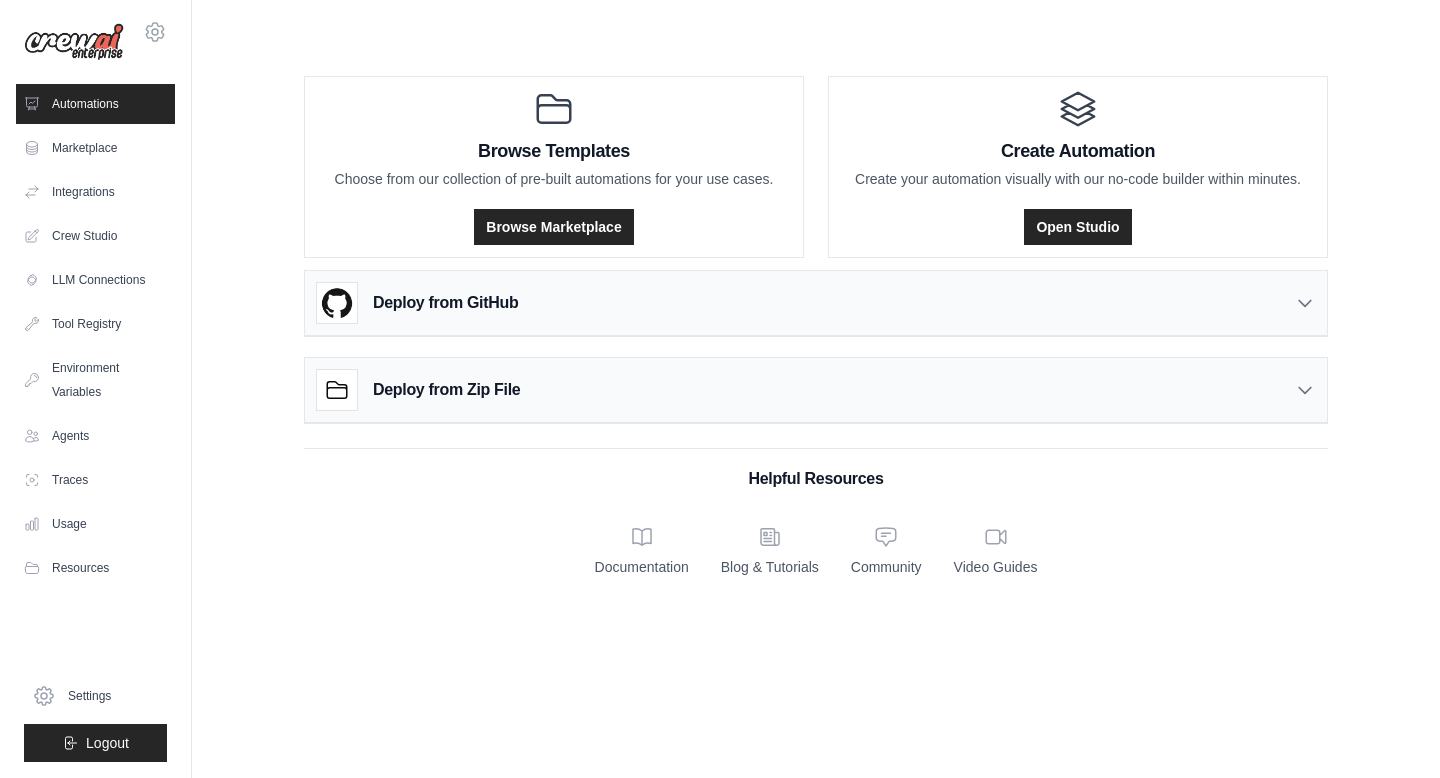 click 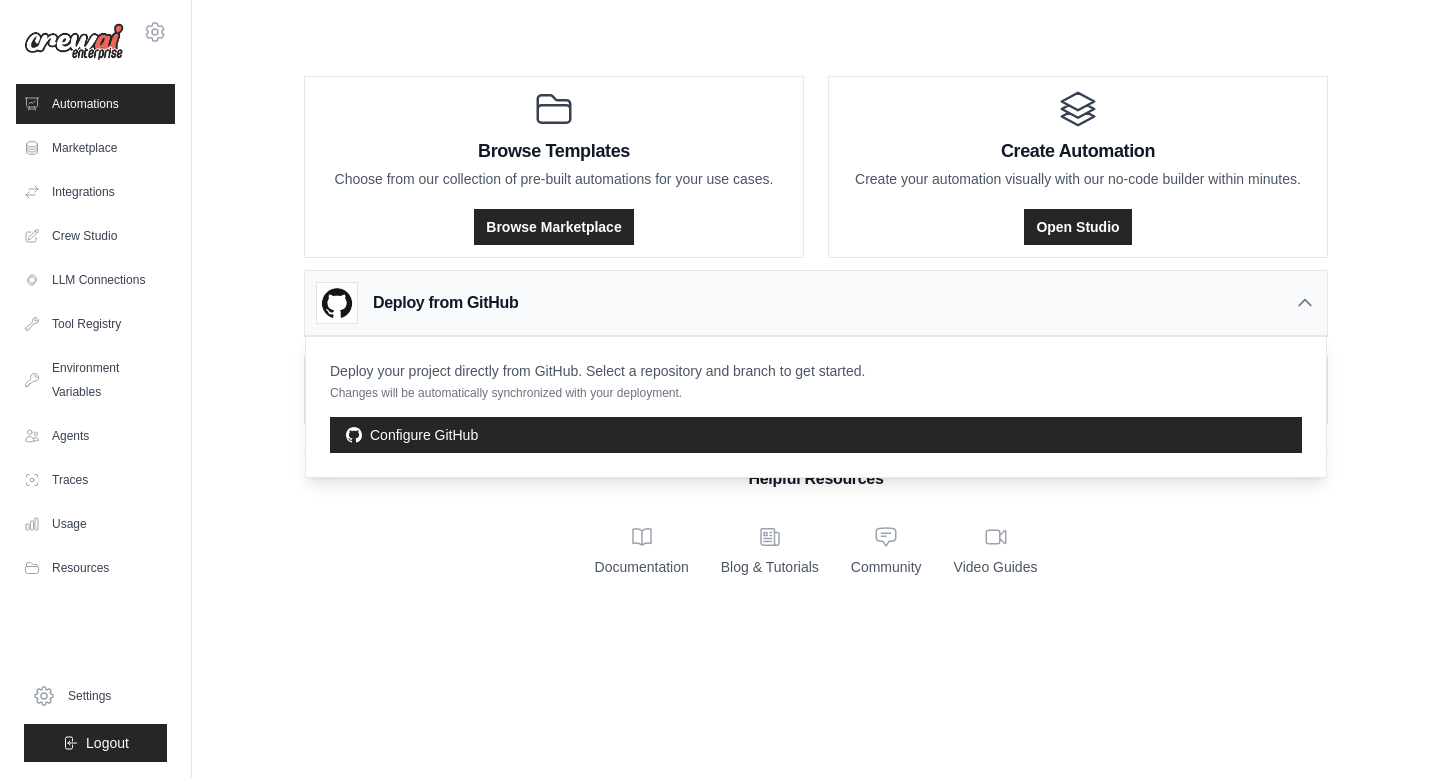 click 